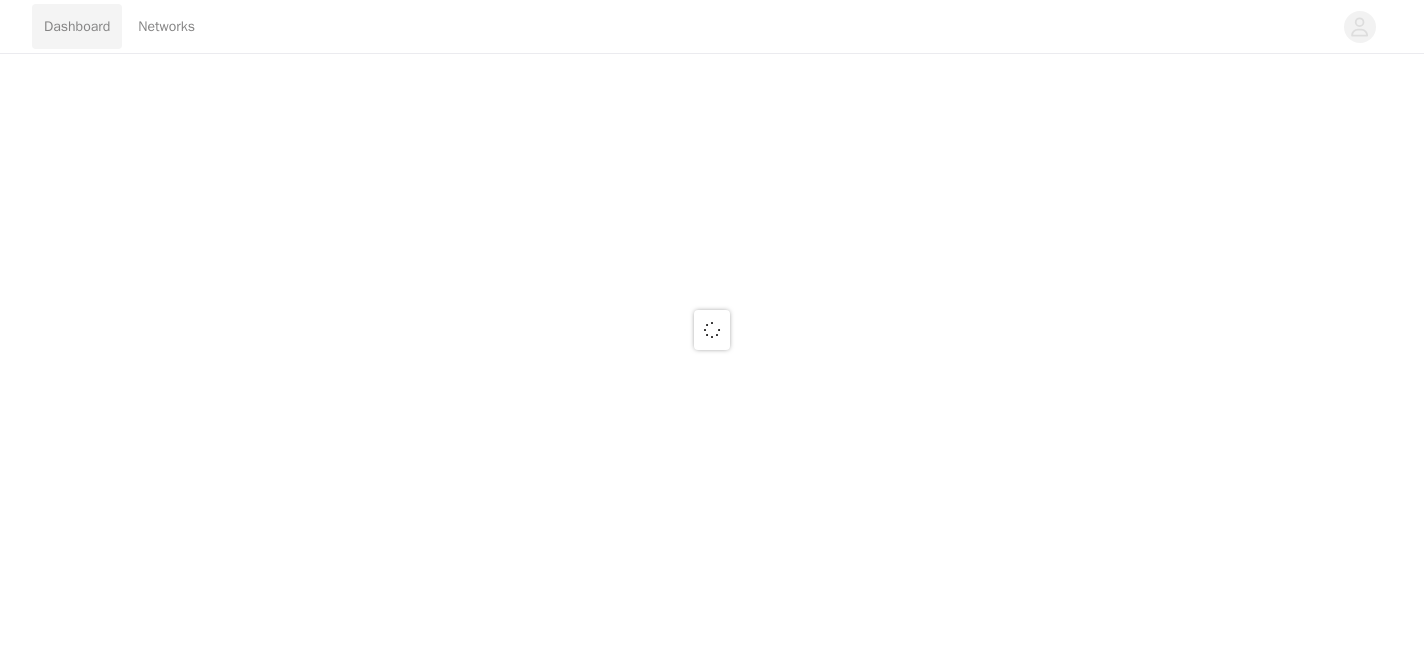 scroll, scrollTop: 0, scrollLeft: 0, axis: both 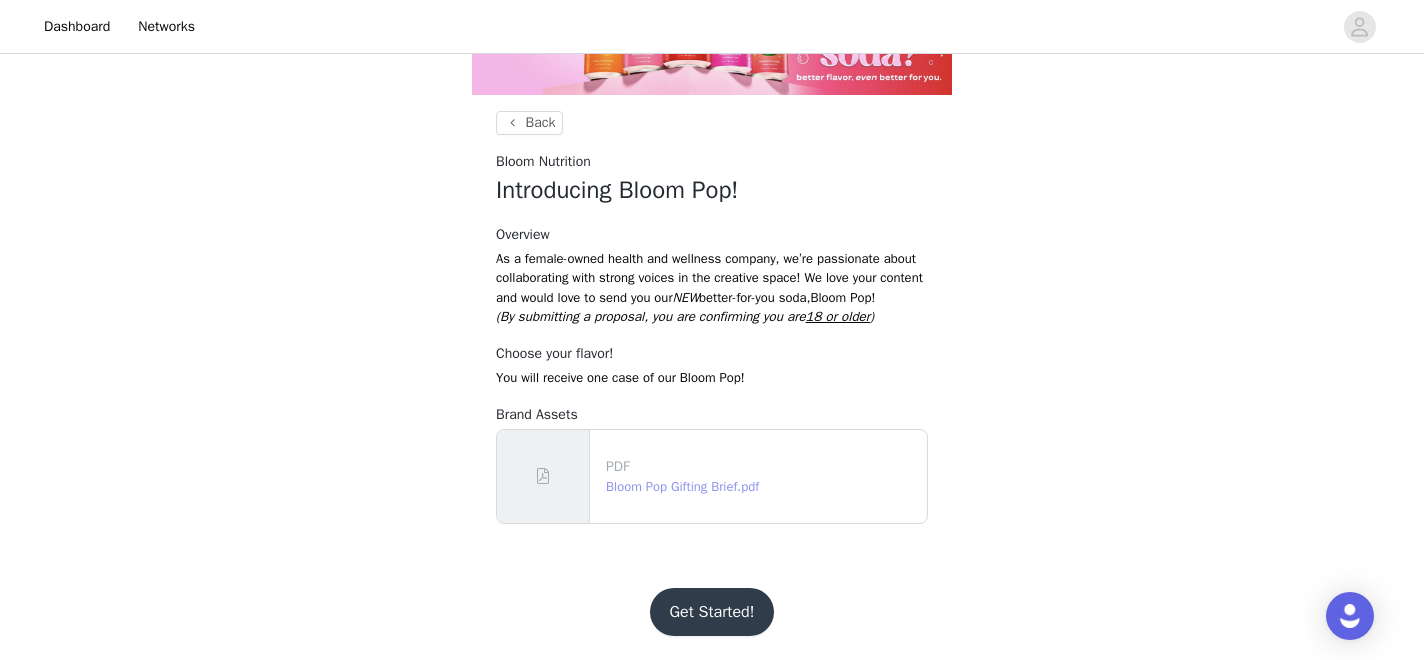 click on "Bloom Pop Gifting Brief.pdf" at bounding box center [682, 486] 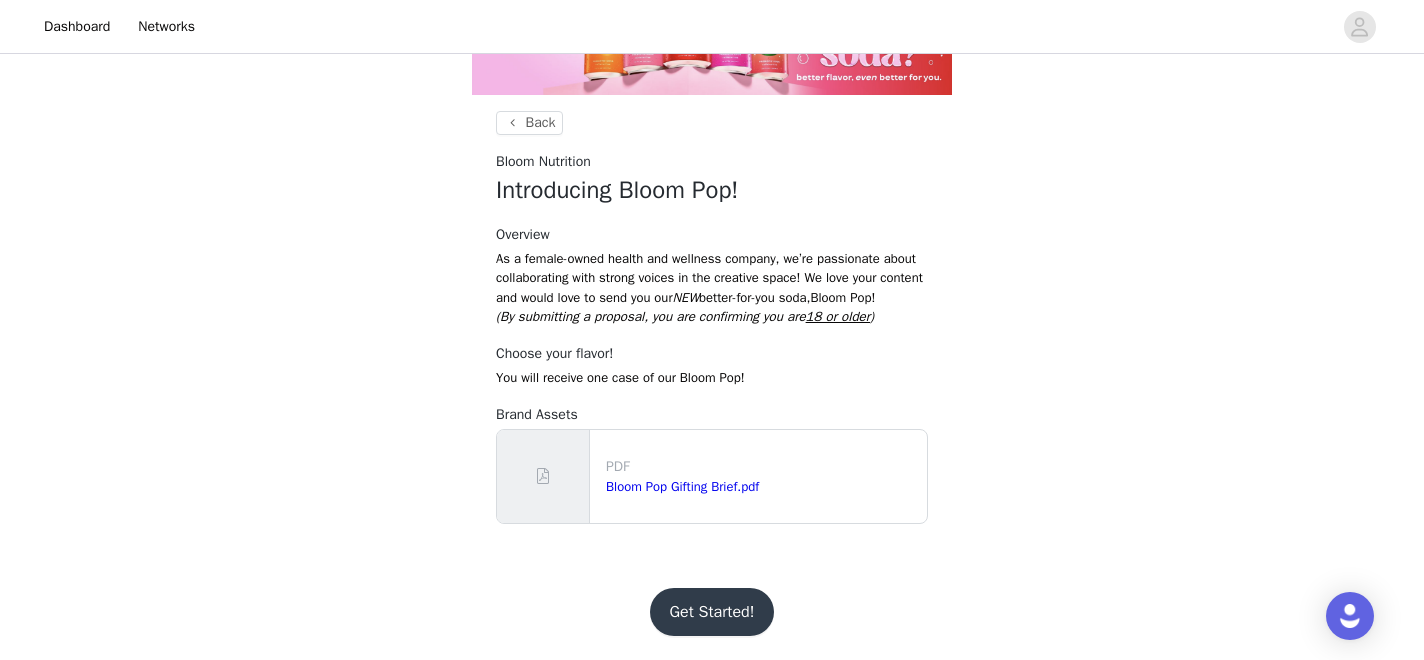 click on "Get Started!" at bounding box center (712, 612) 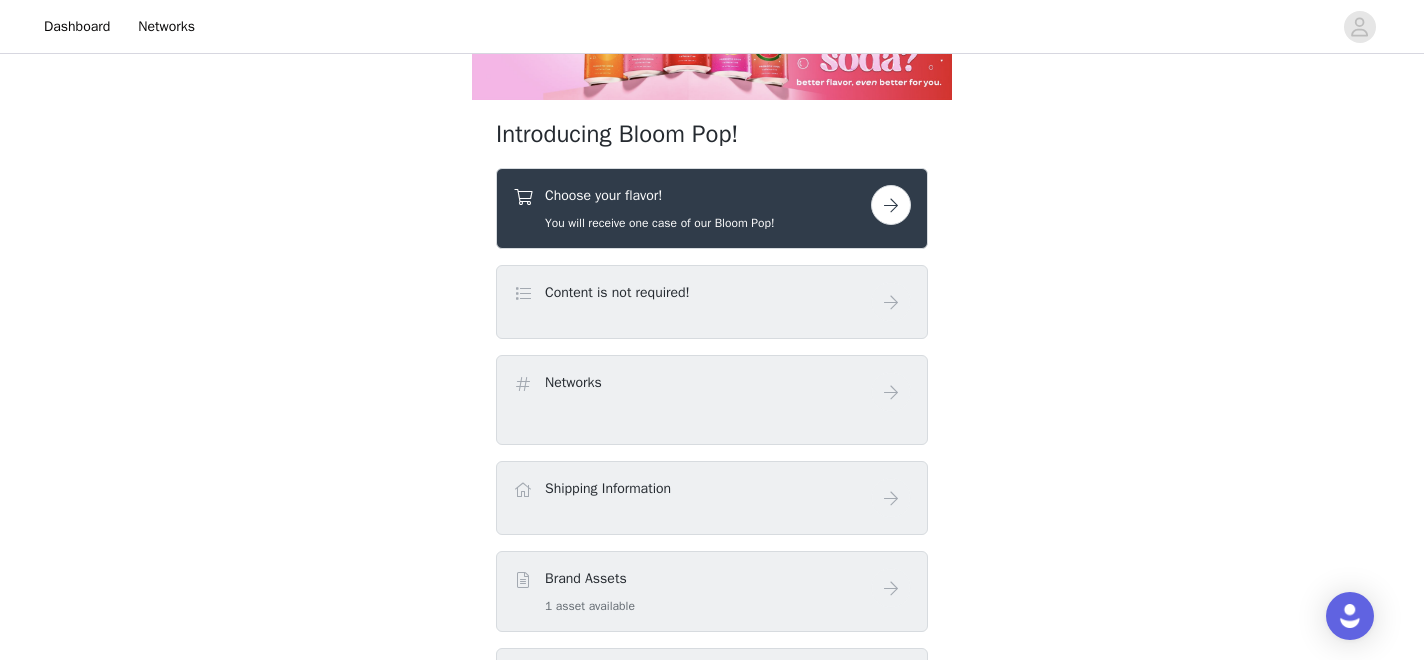 scroll, scrollTop: 83, scrollLeft: 0, axis: vertical 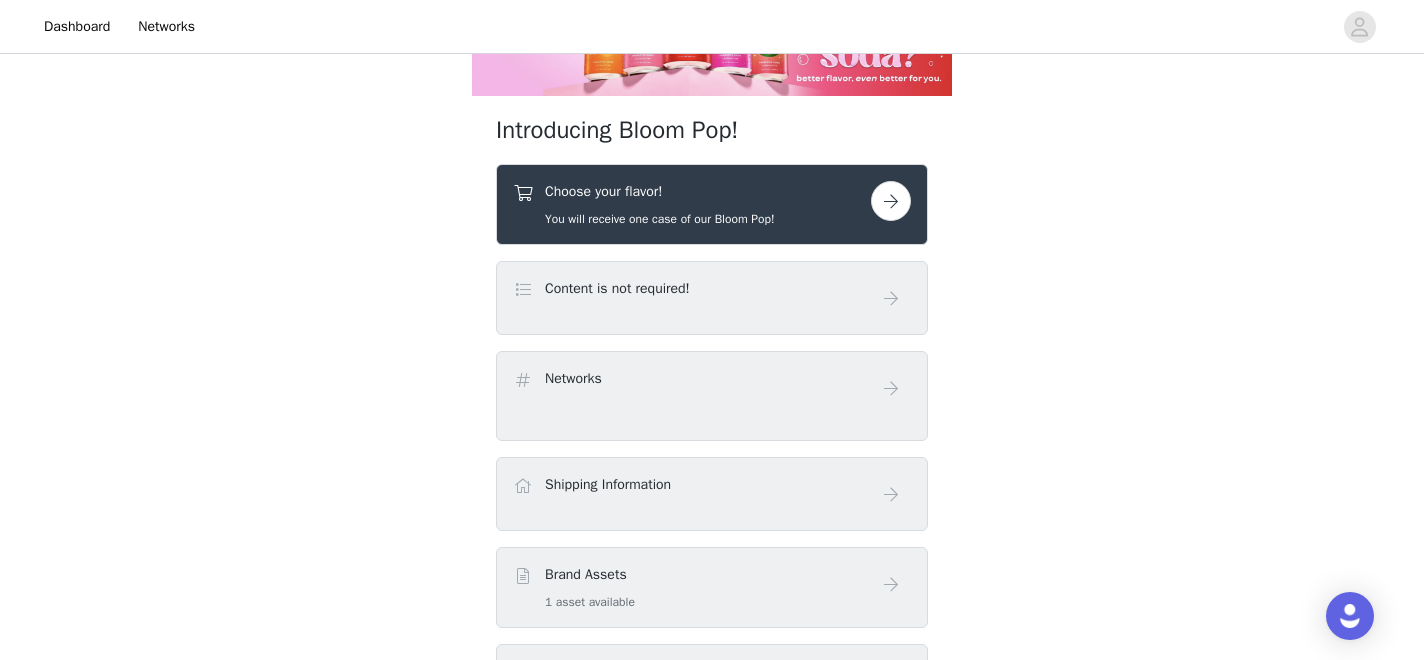 click at bounding box center [891, 201] 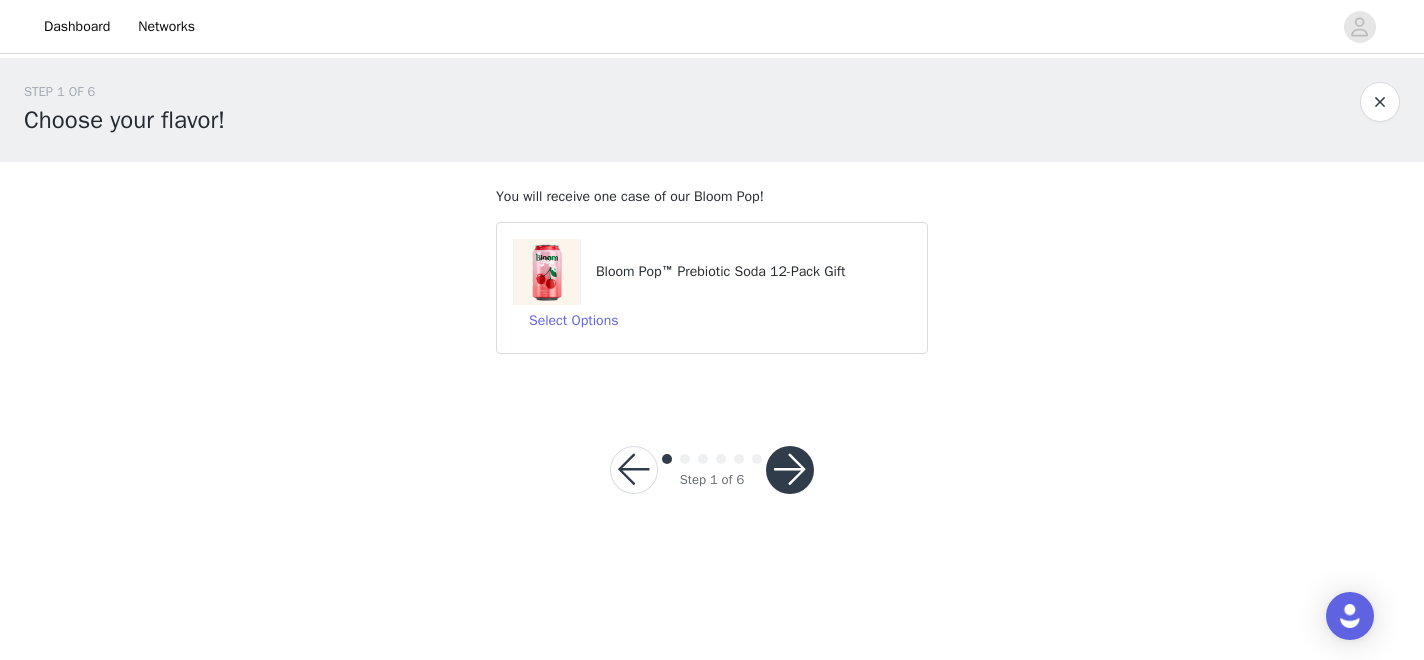 scroll, scrollTop: 0, scrollLeft: 0, axis: both 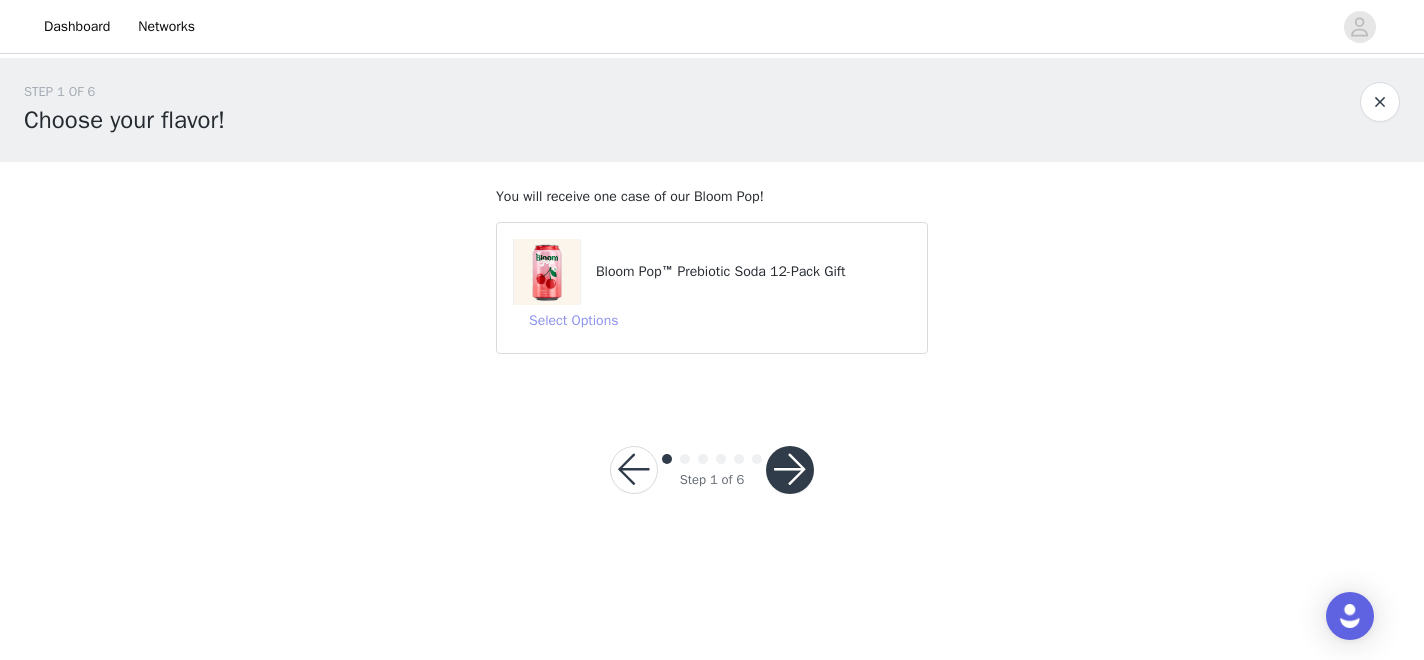 click on "Select Options" at bounding box center [573, 321] 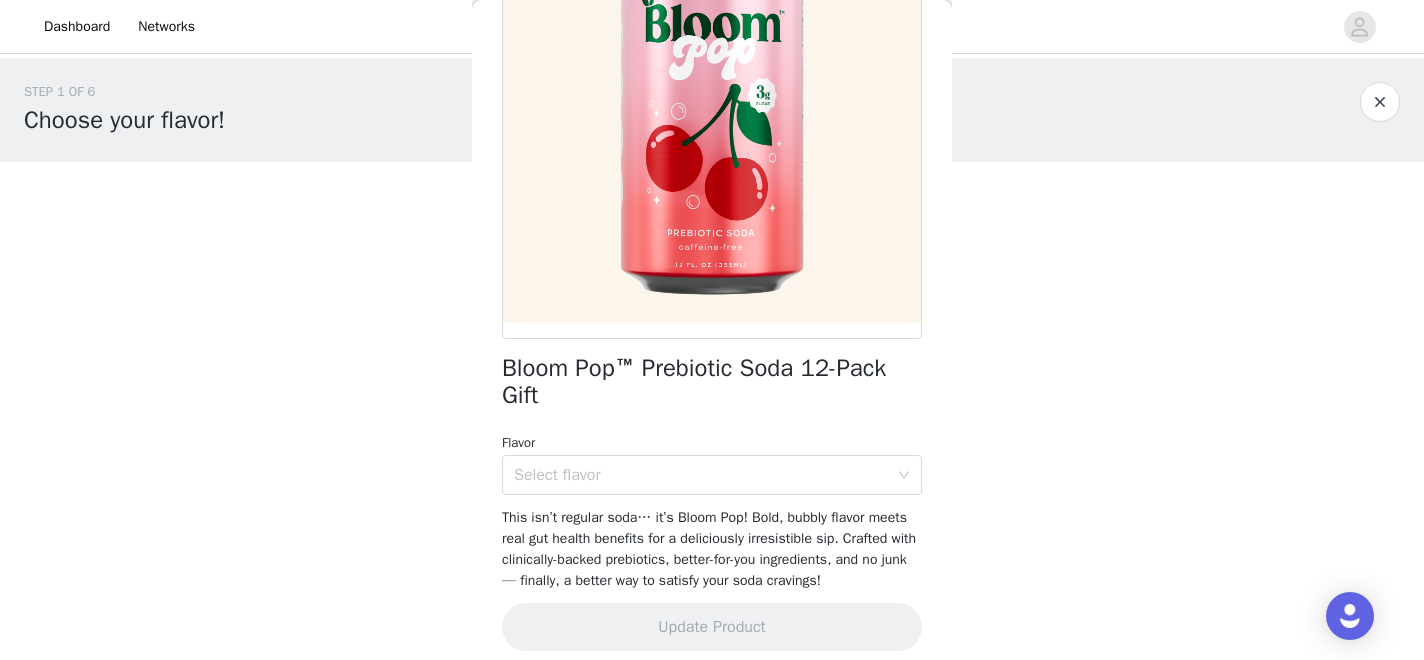 scroll, scrollTop: 246, scrollLeft: 0, axis: vertical 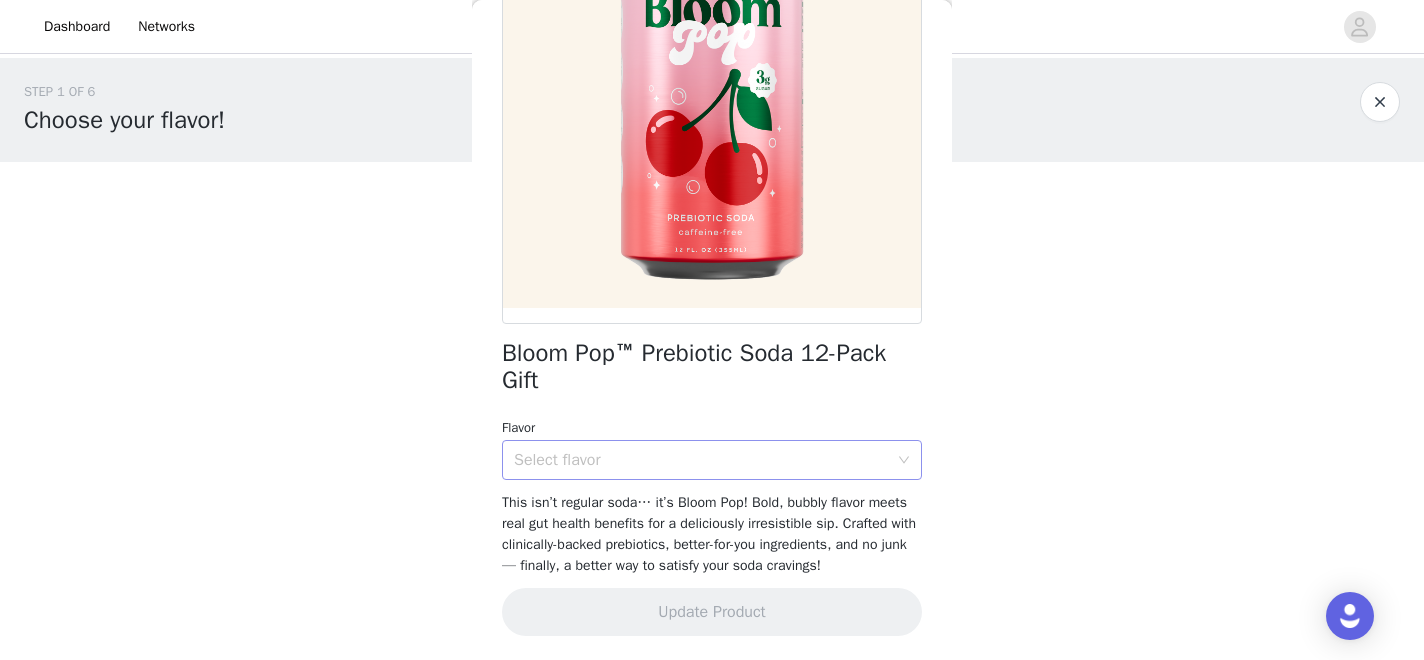click on "Select flavor" at bounding box center [701, 460] 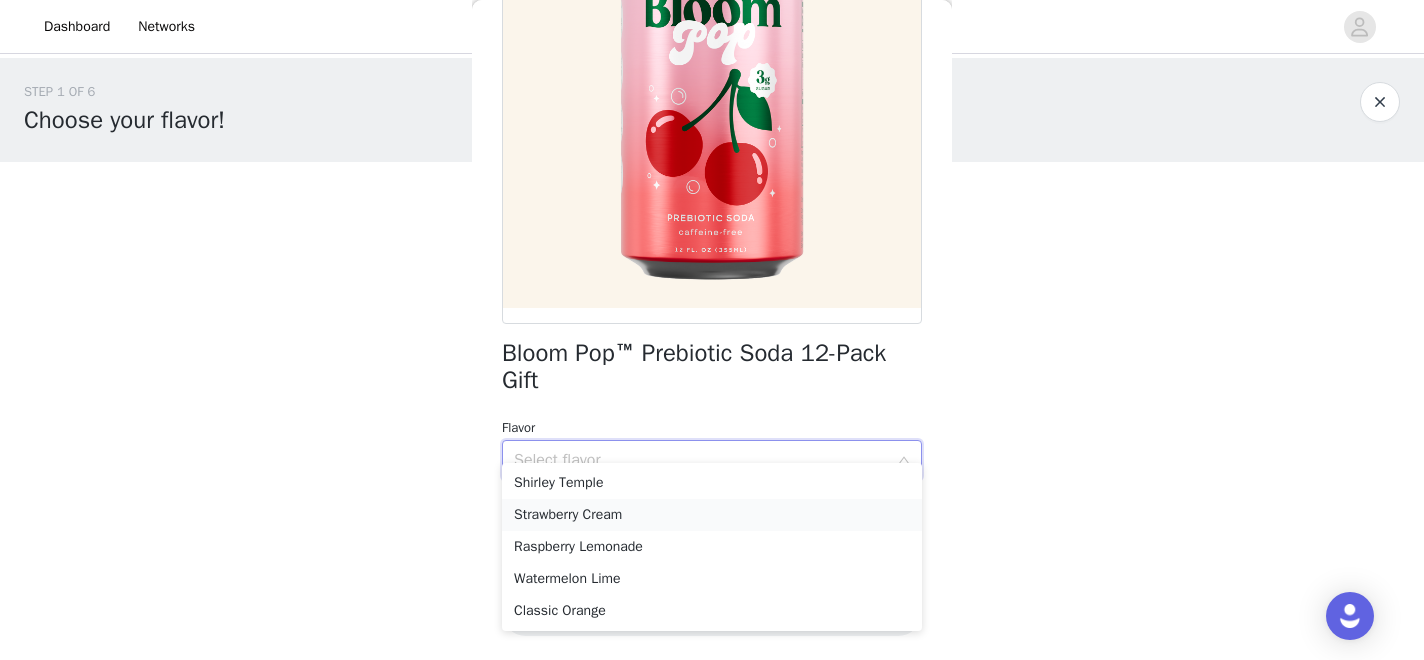 click on "Strawberry Cream" at bounding box center (712, 515) 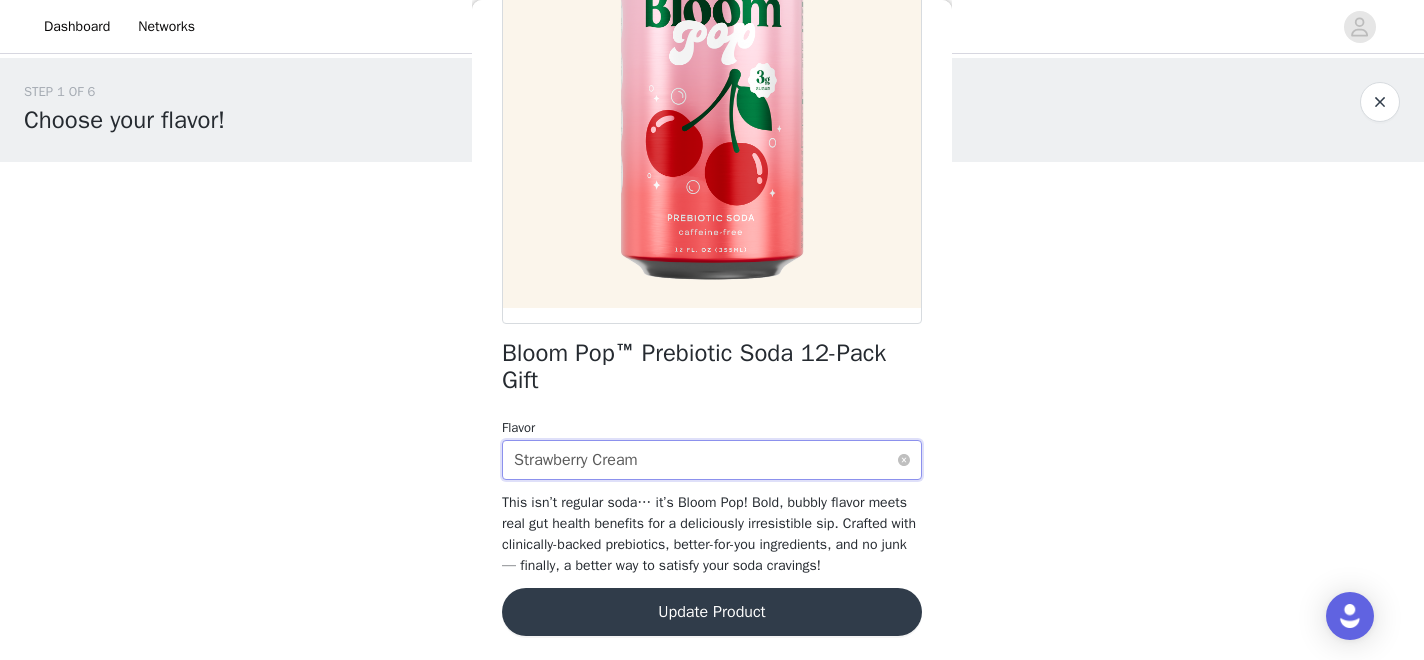 click on "Strawberry Cream" at bounding box center (576, 460) 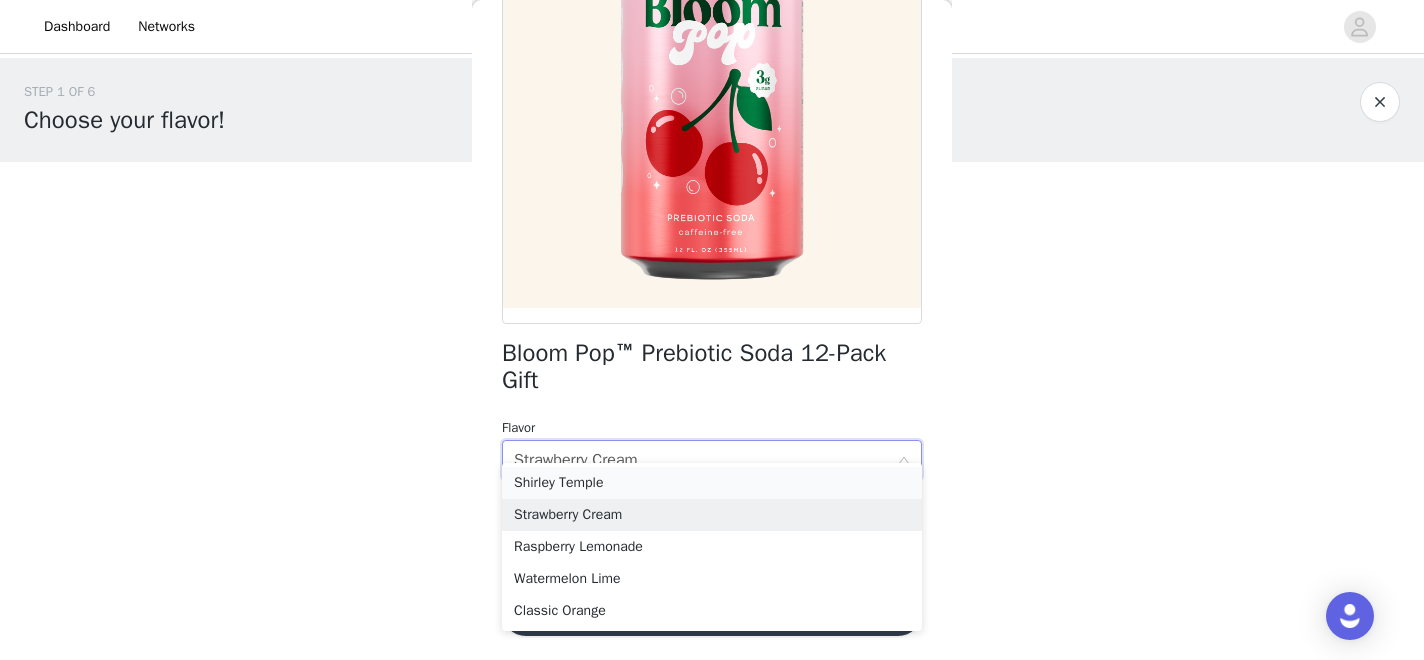 click on "Shirley Temple" at bounding box center (712, 483) 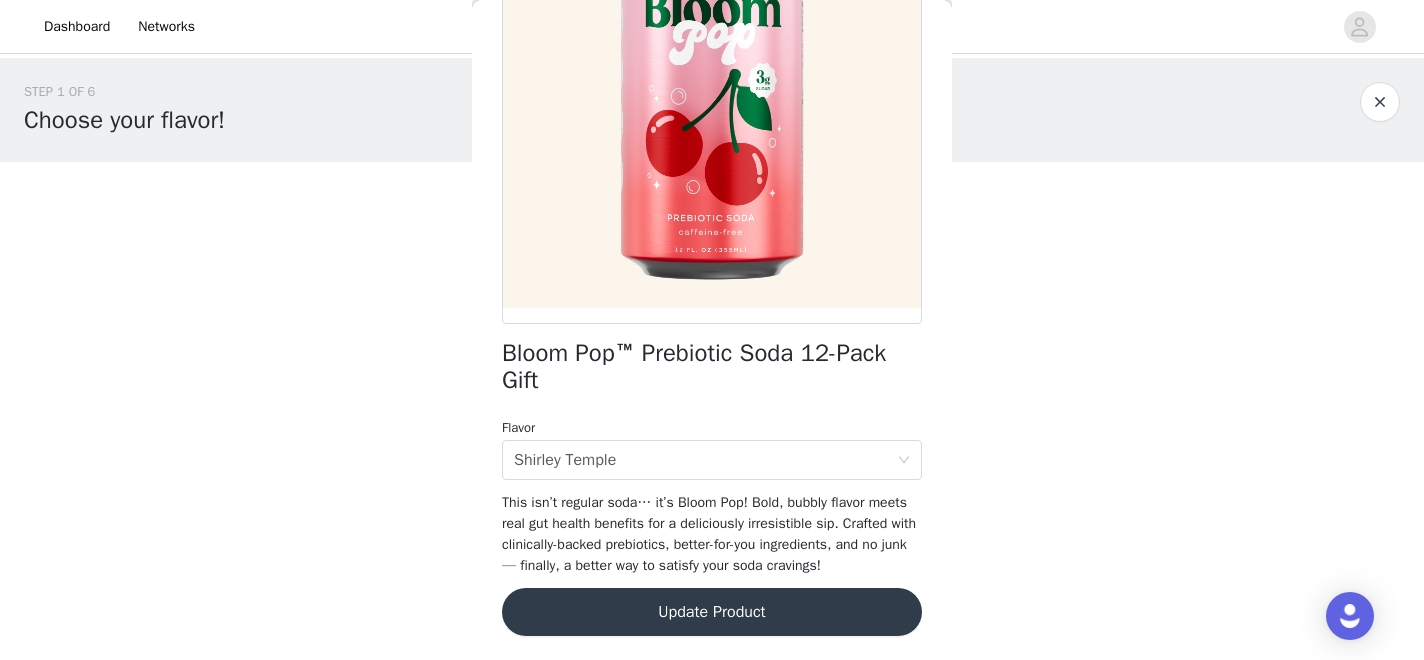scroll, scrollTop: 246, scrollLeft: 0, axis: vertical 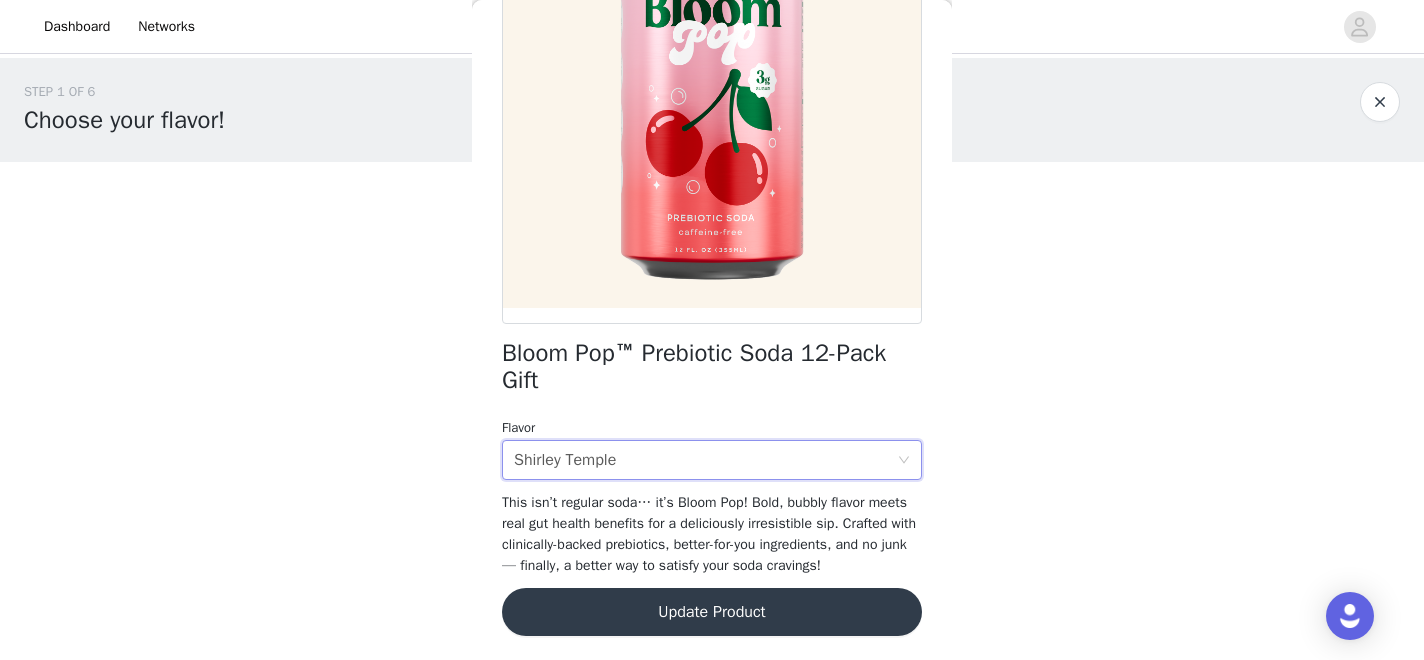 click on "Update Product" at bounding box center (712, 612) 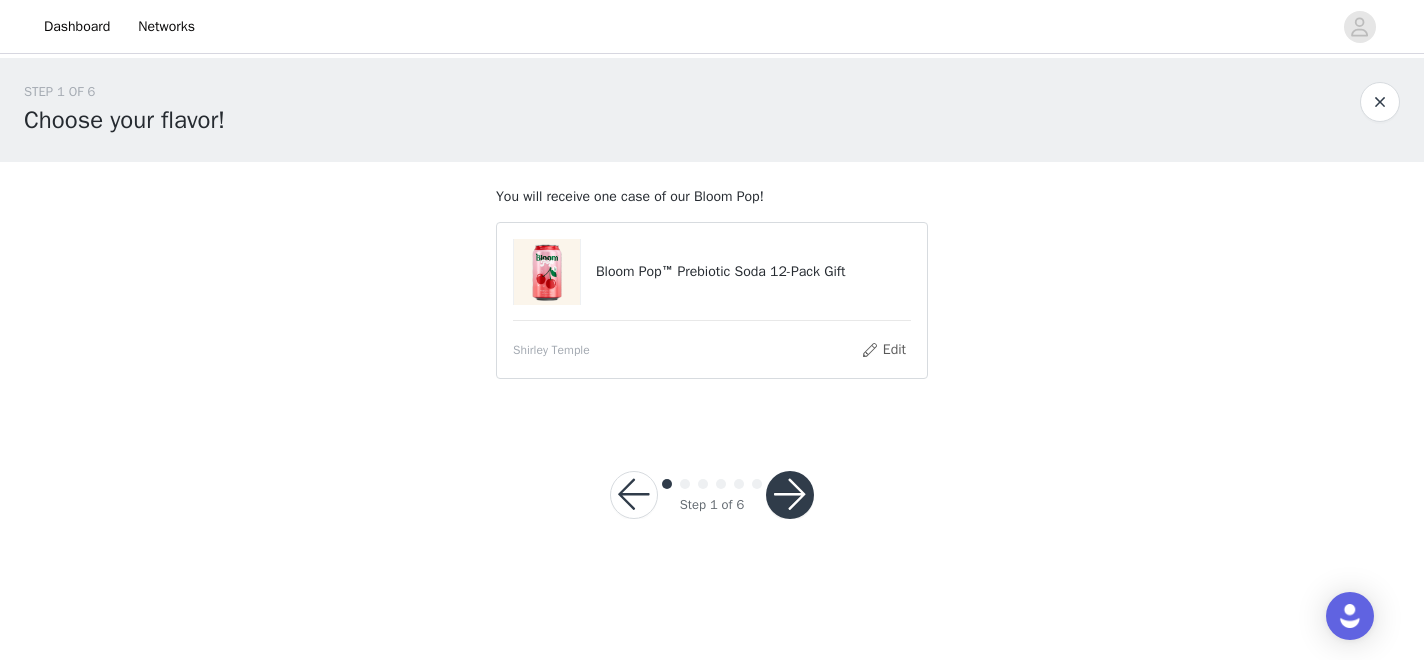 click at bounding box center [790, 495] 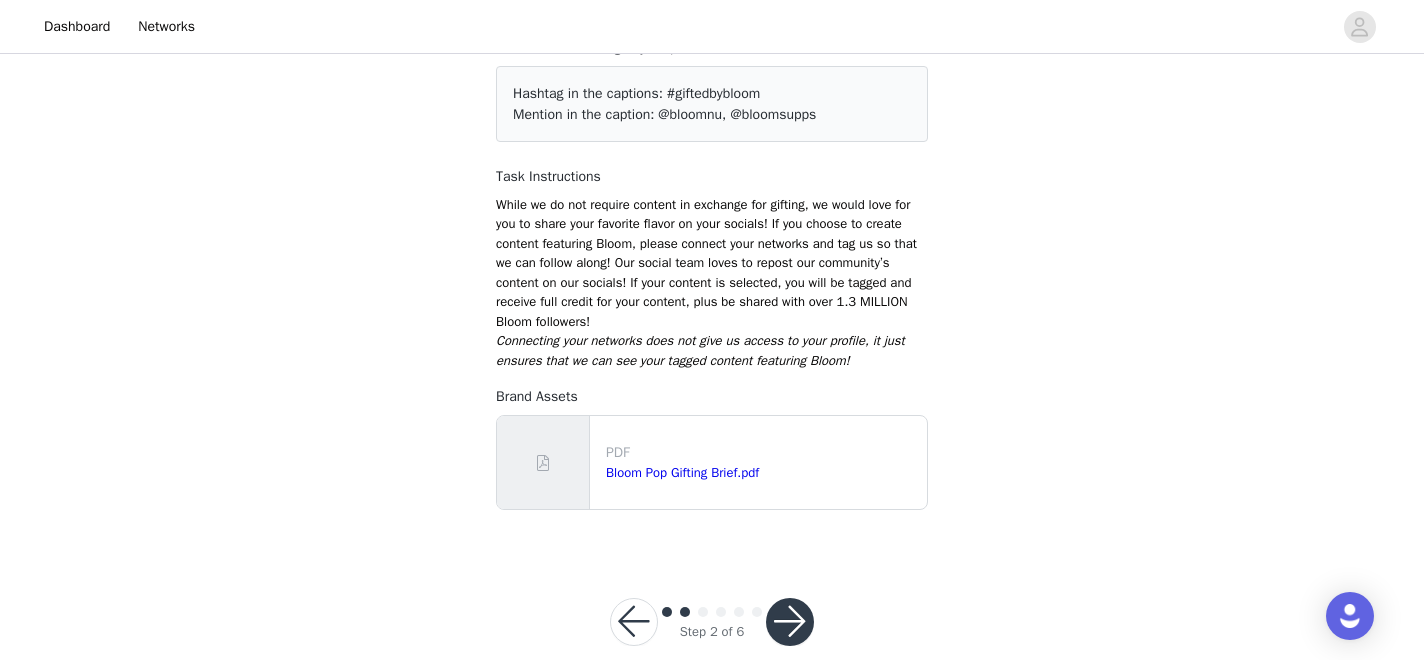 scroll, scrollTop: 183, scrollLeft: 0, axis: vertical 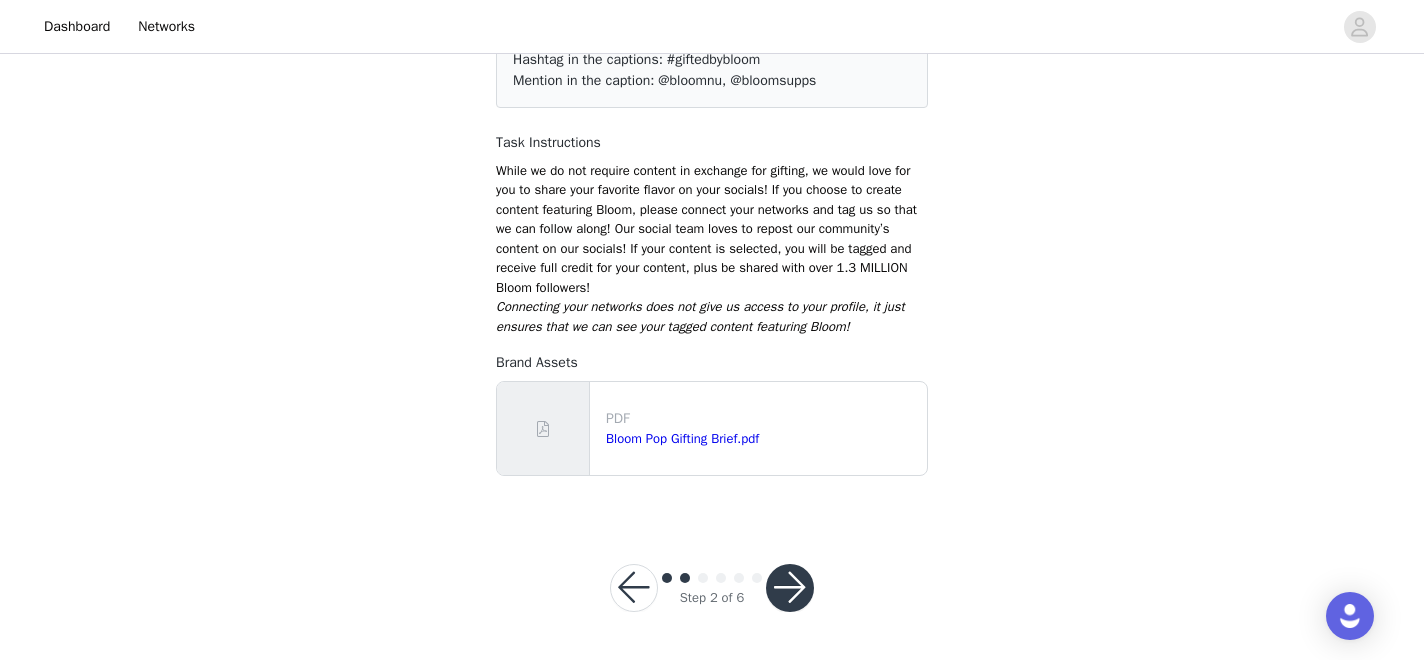 click at bounding box center [790, 588] 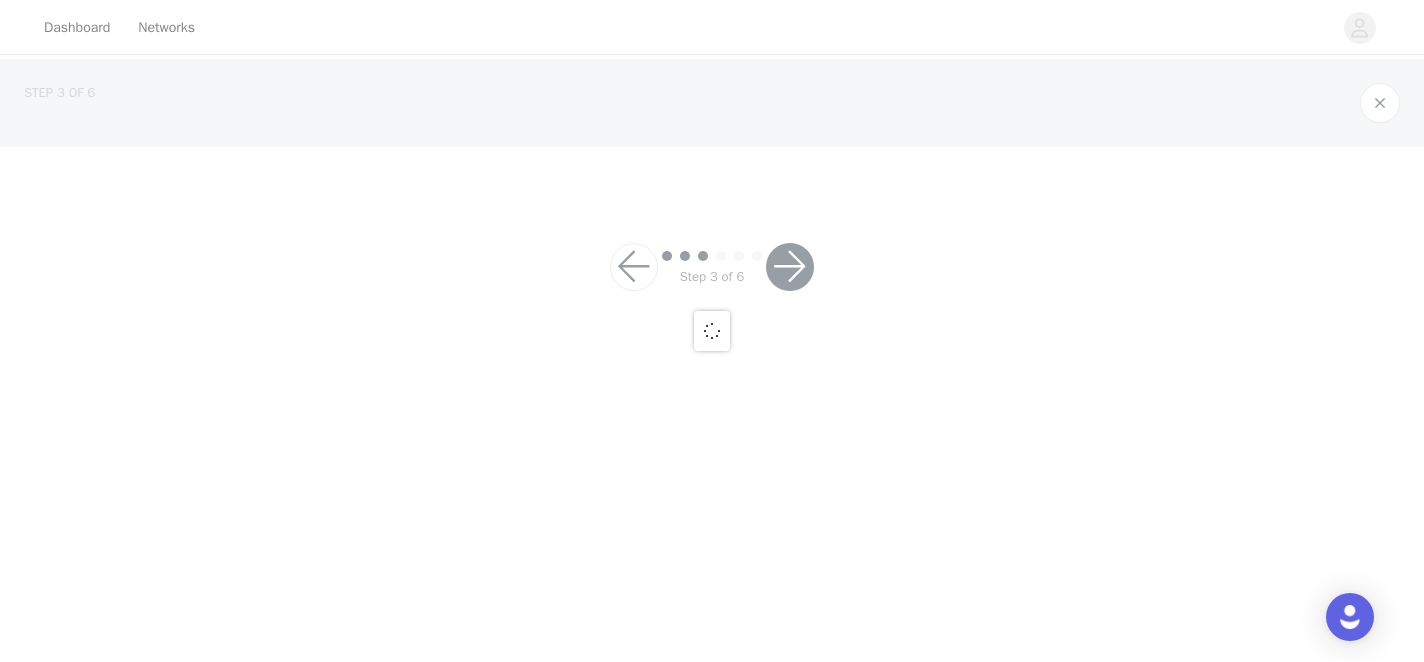 scroll, scrollTop: 0, scrollLeft: 0, axis: both 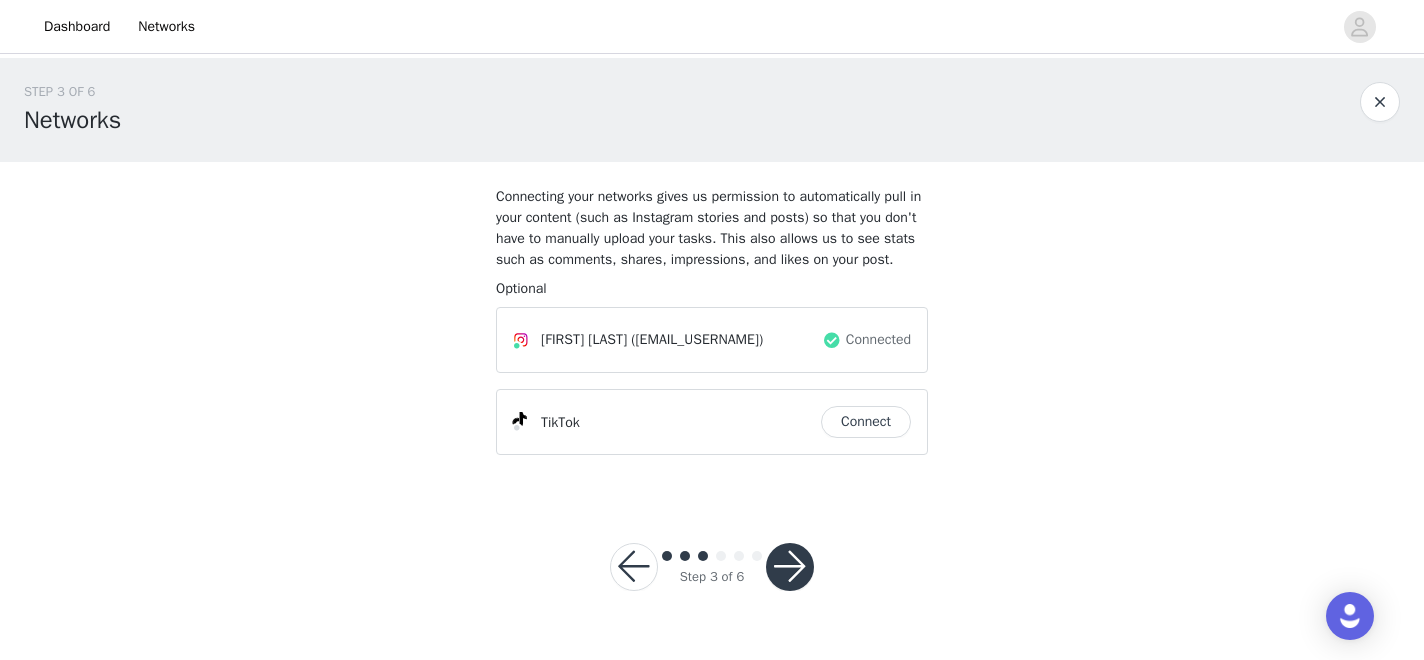click on "Connect" at bounding box center [866, 422] 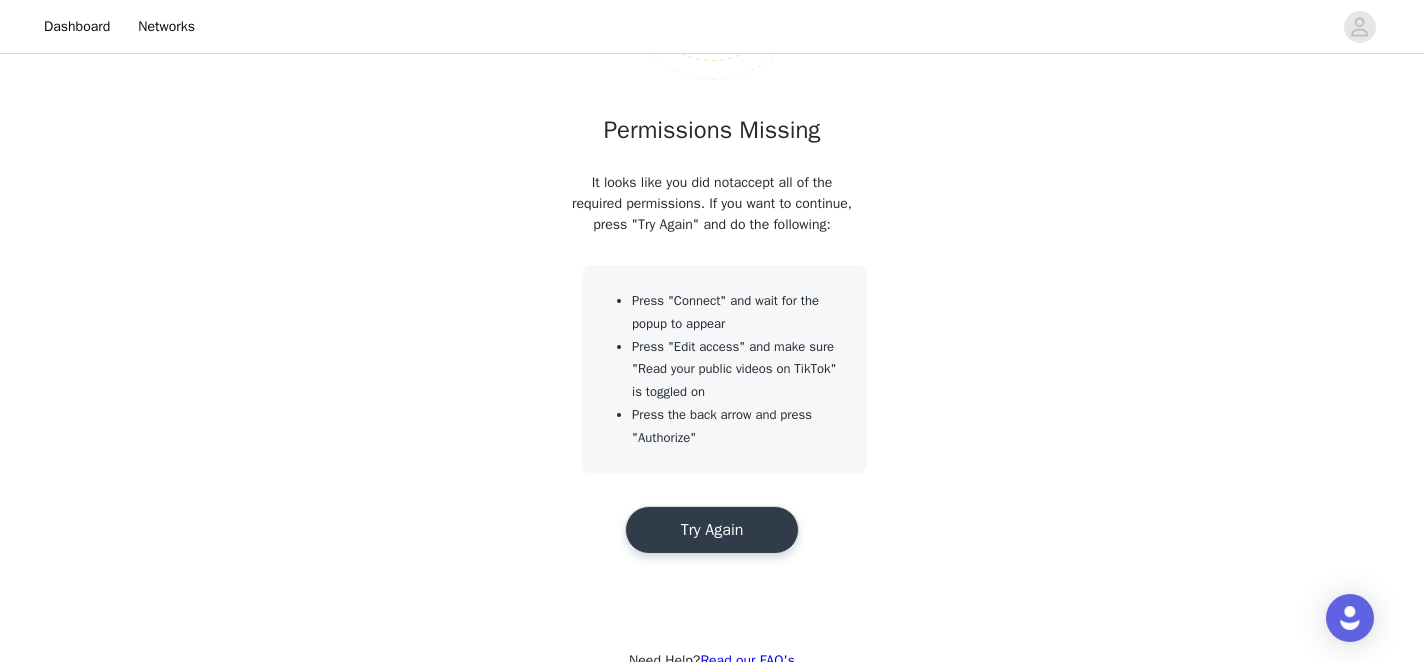 scroll, scrollTop: 221, scrollLeft: 0, axis: vertical 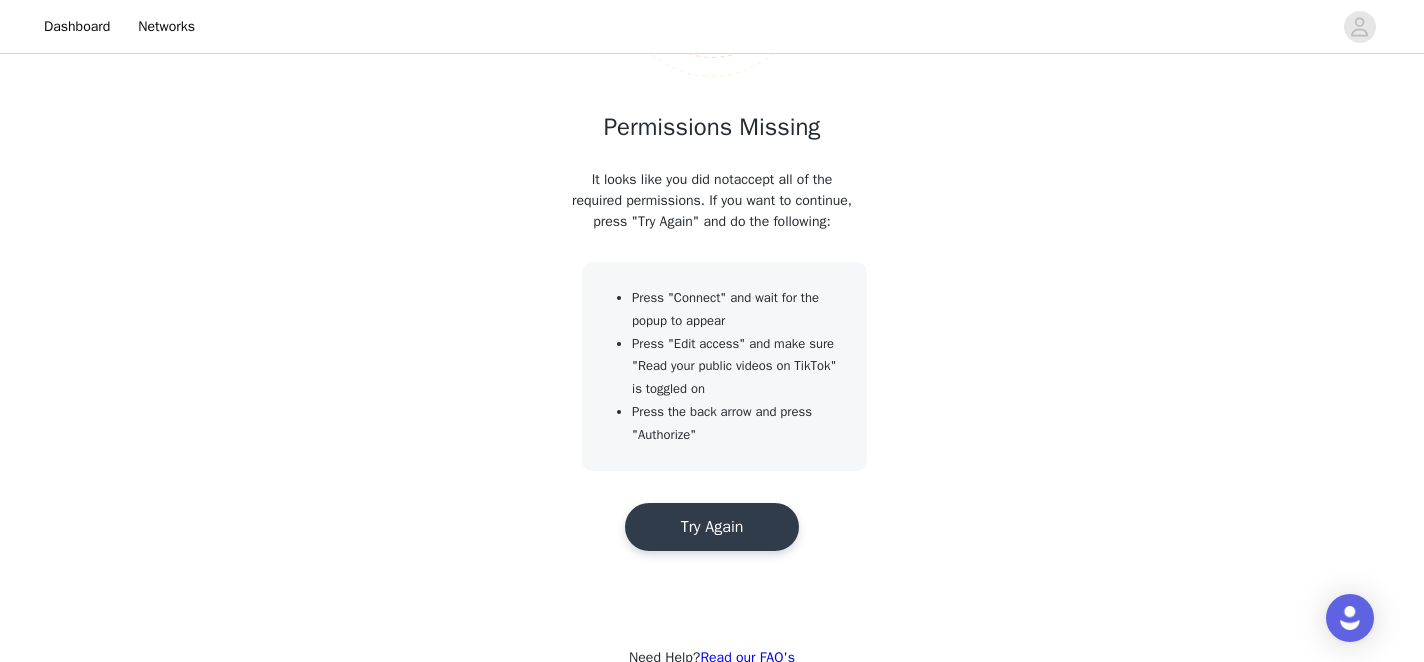 click on "Try Again" at bounding box center [712, 527] 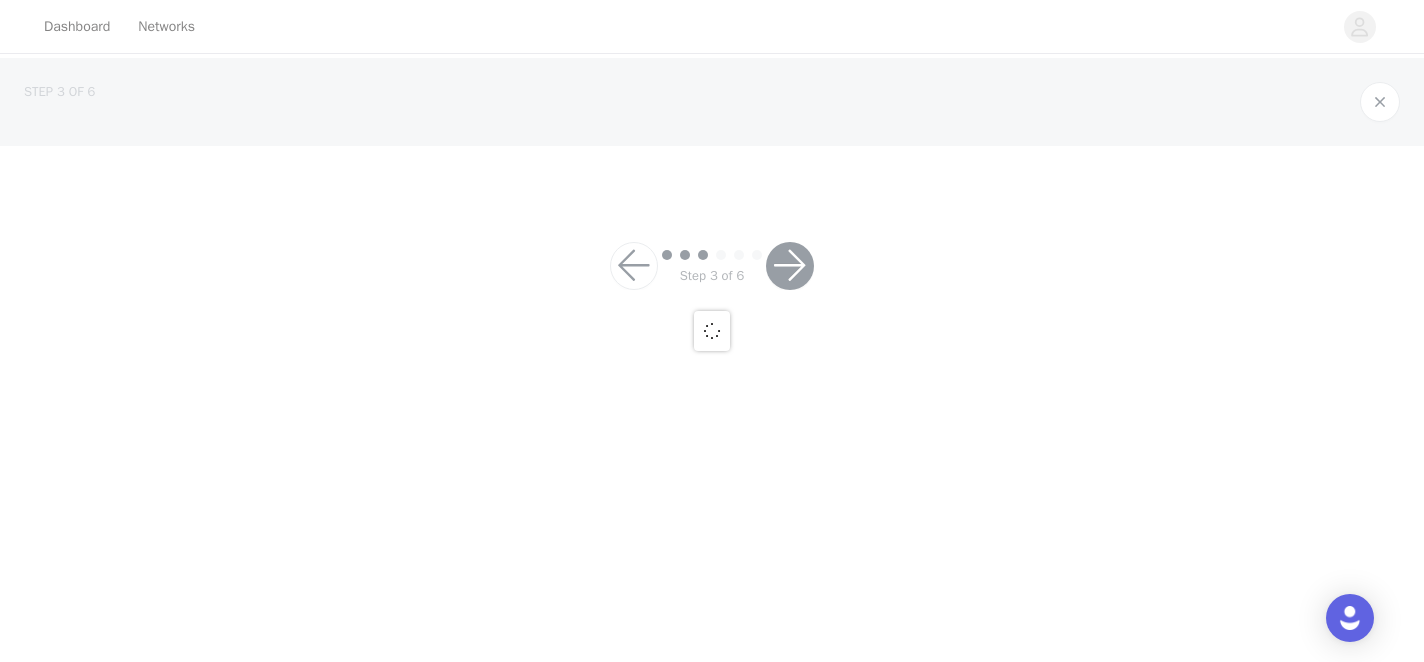 scroll, scrollTop: 0, scrollLeft: 0, axis: both 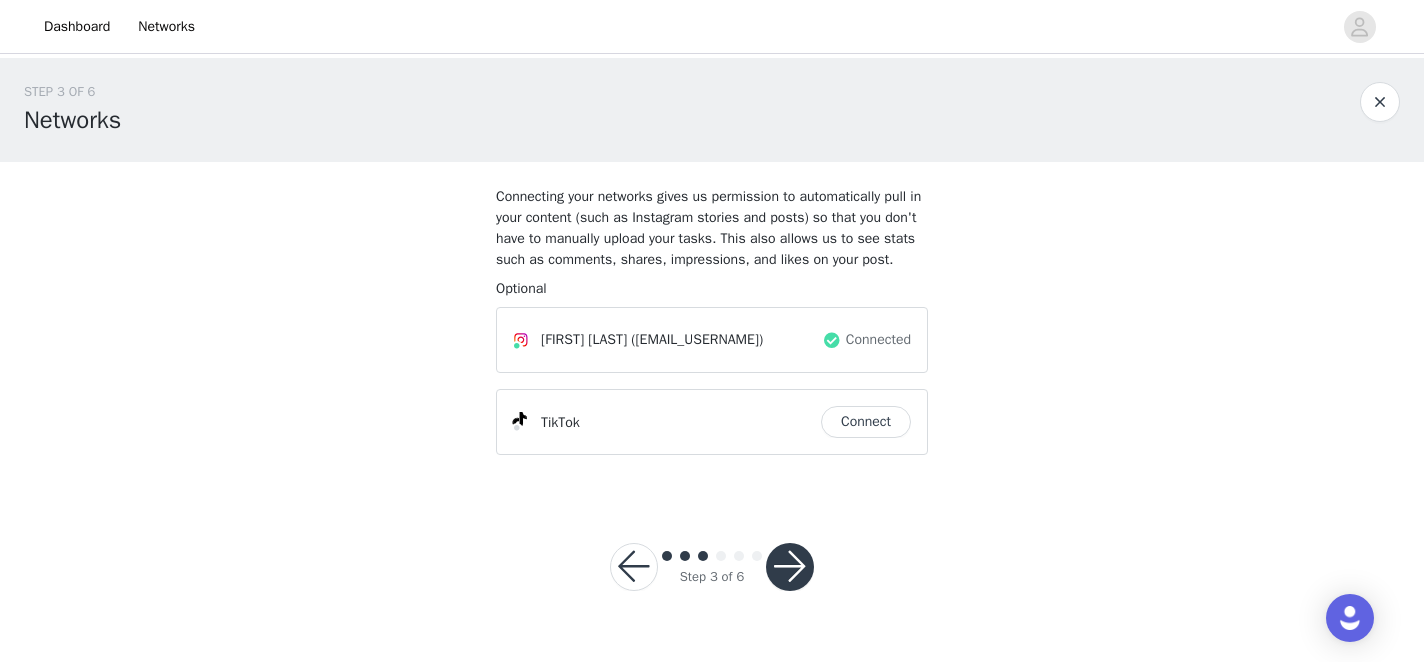 click on "Connect" at bounding box center [866, 422] 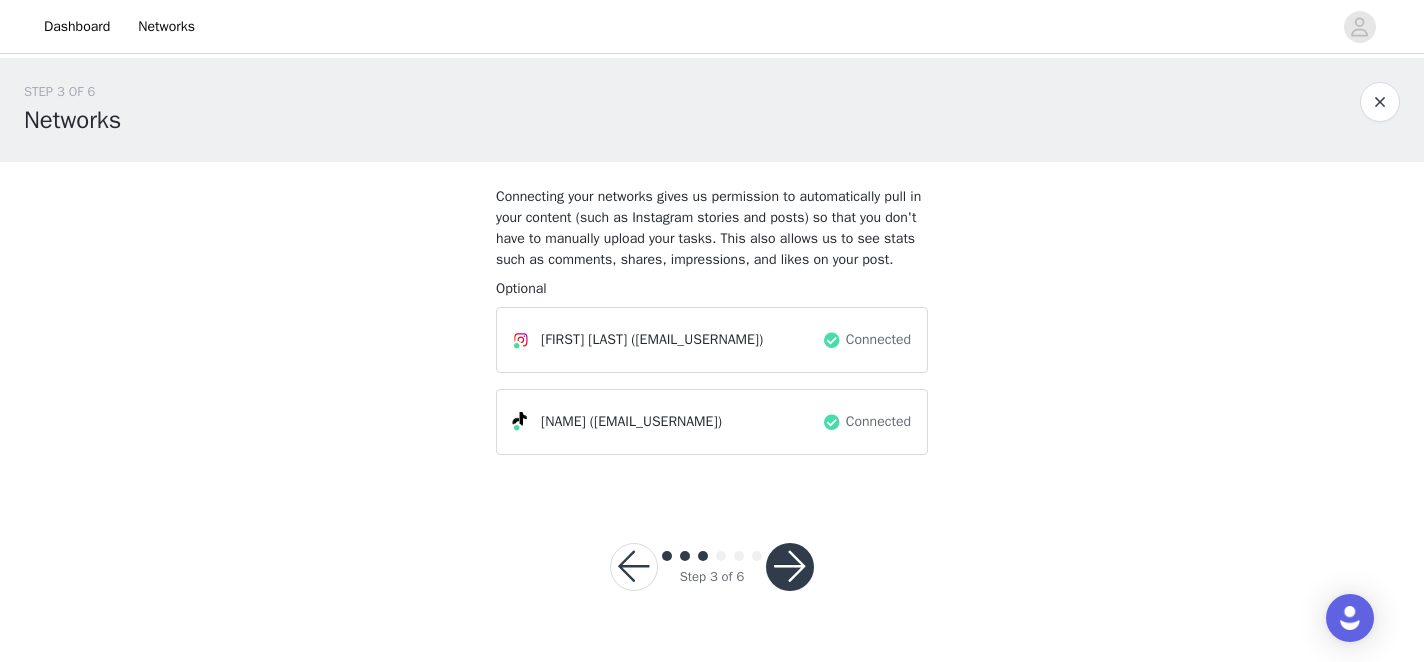 click at bounding box center [790, 567] 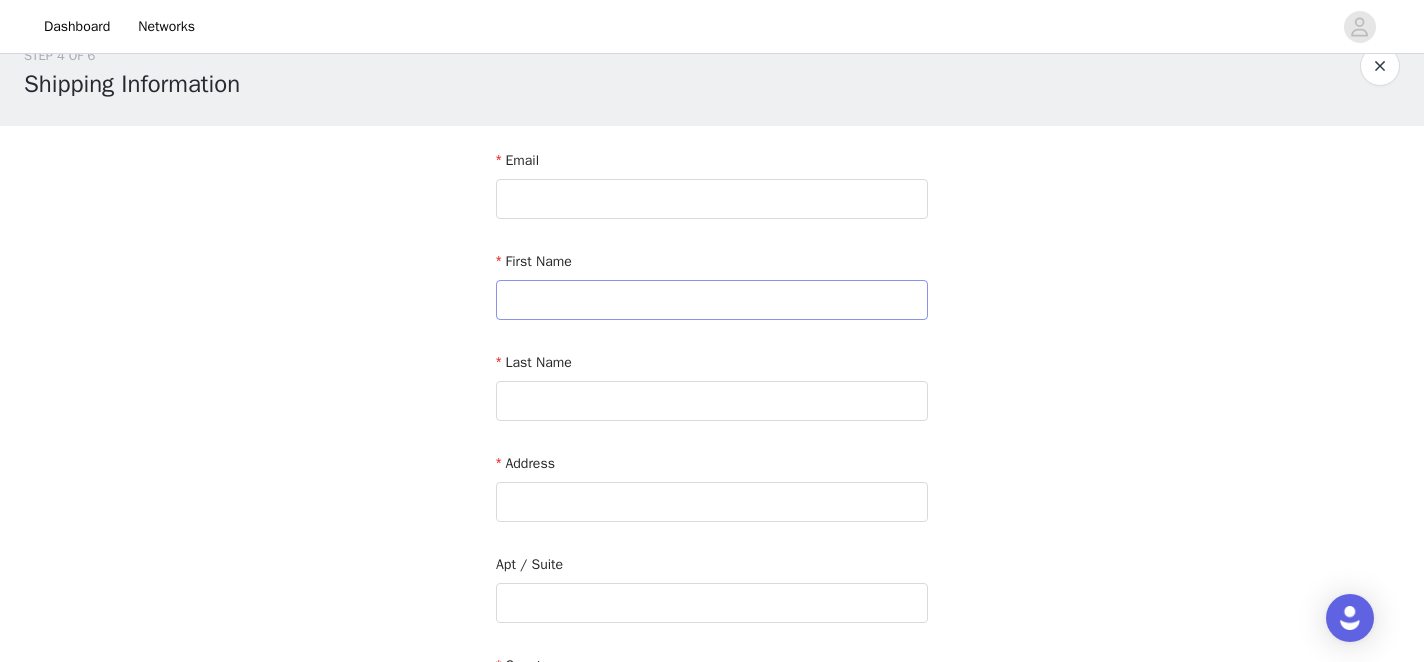 scroll, scrollTop: 52, scrollLeft: 0, axis: vertical 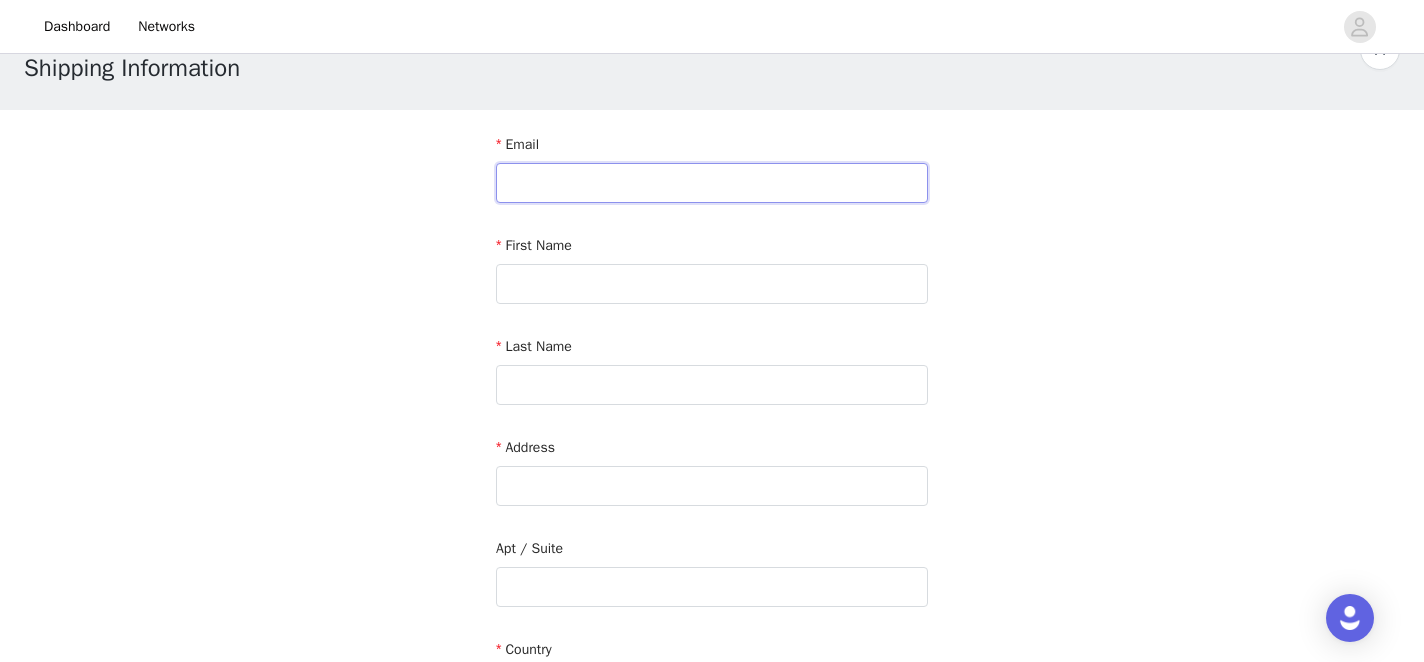 click at bounding box center (712, 183) 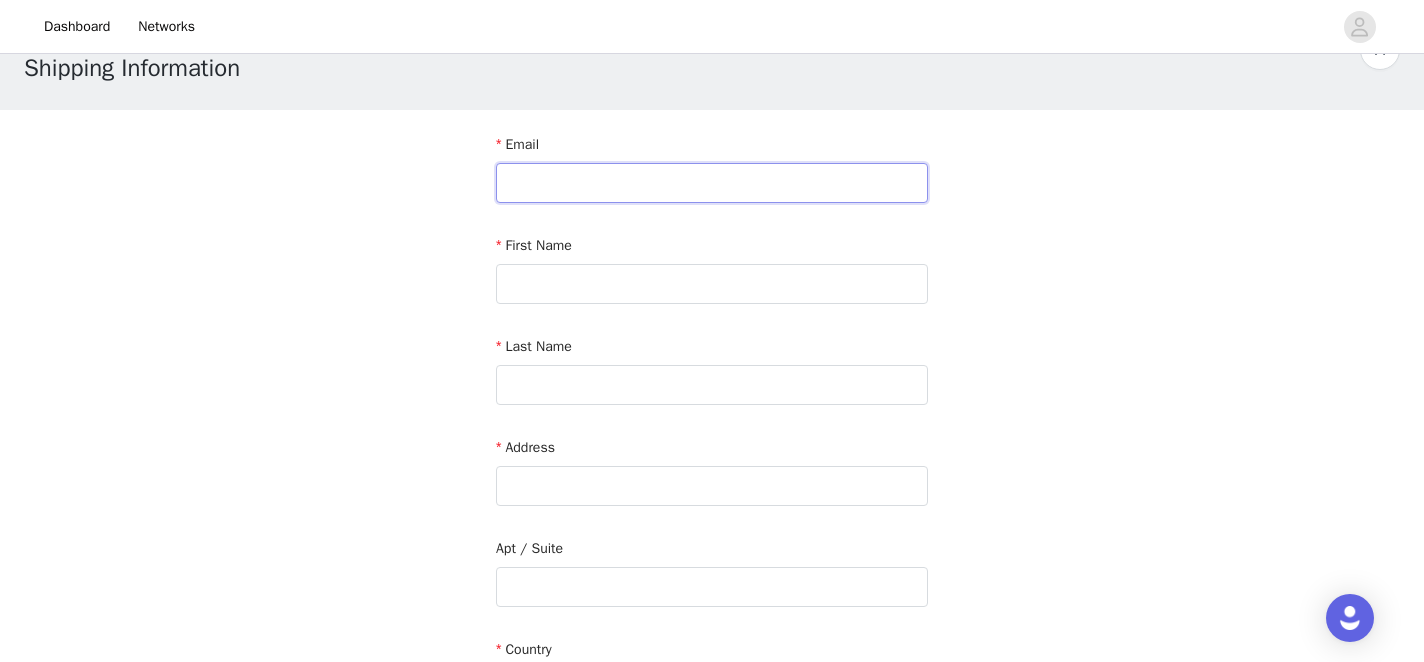 type on "[EMAIL]" 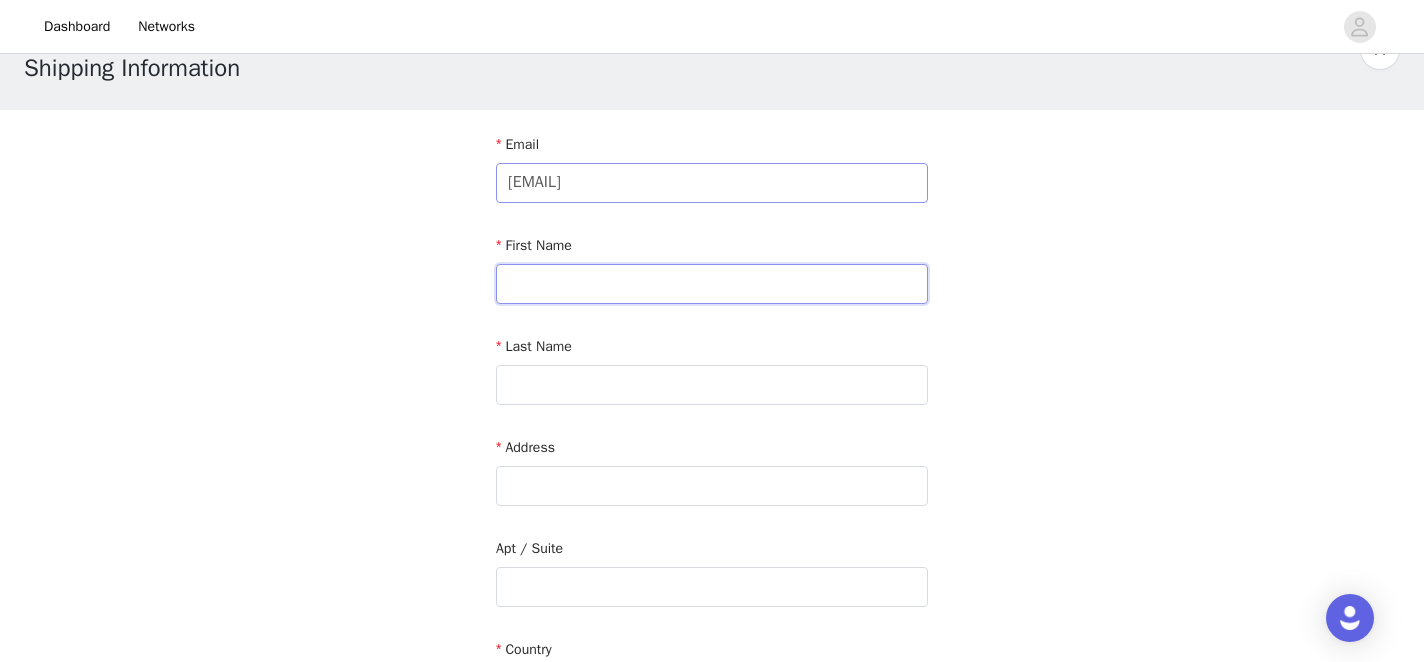 type on "[FIRST]" 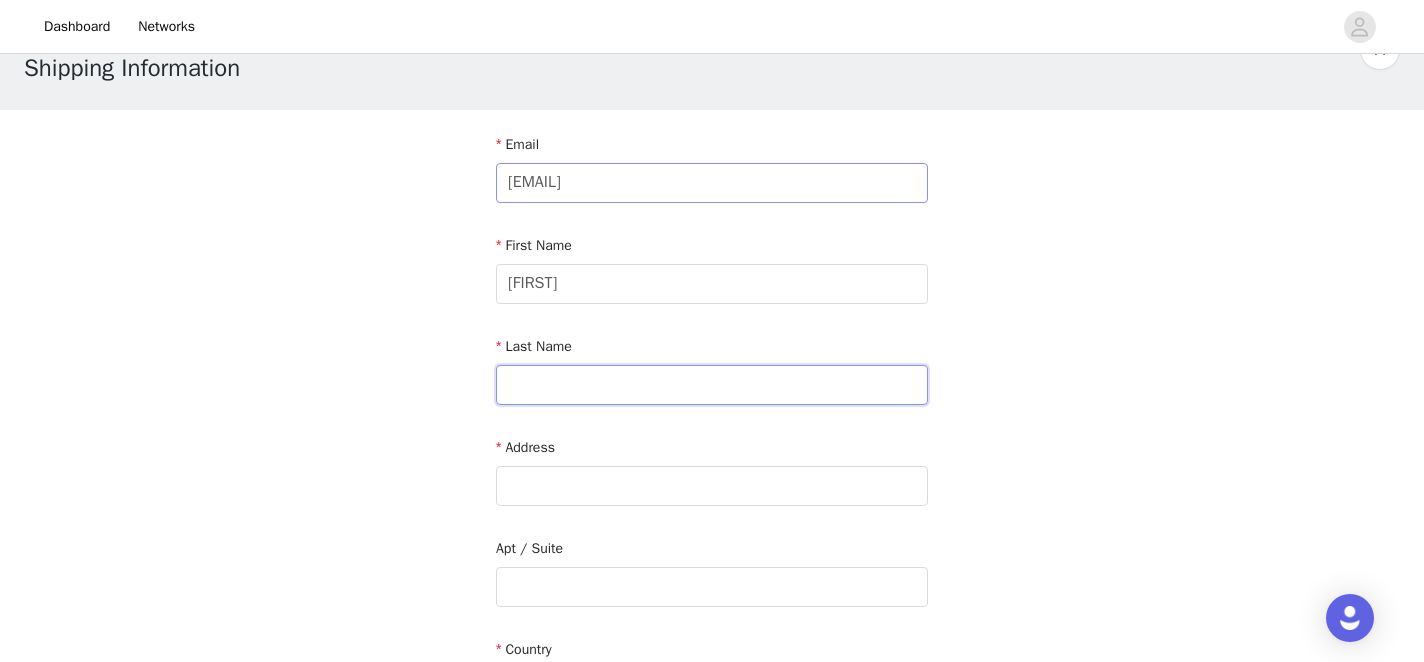 type on "[LAST]" 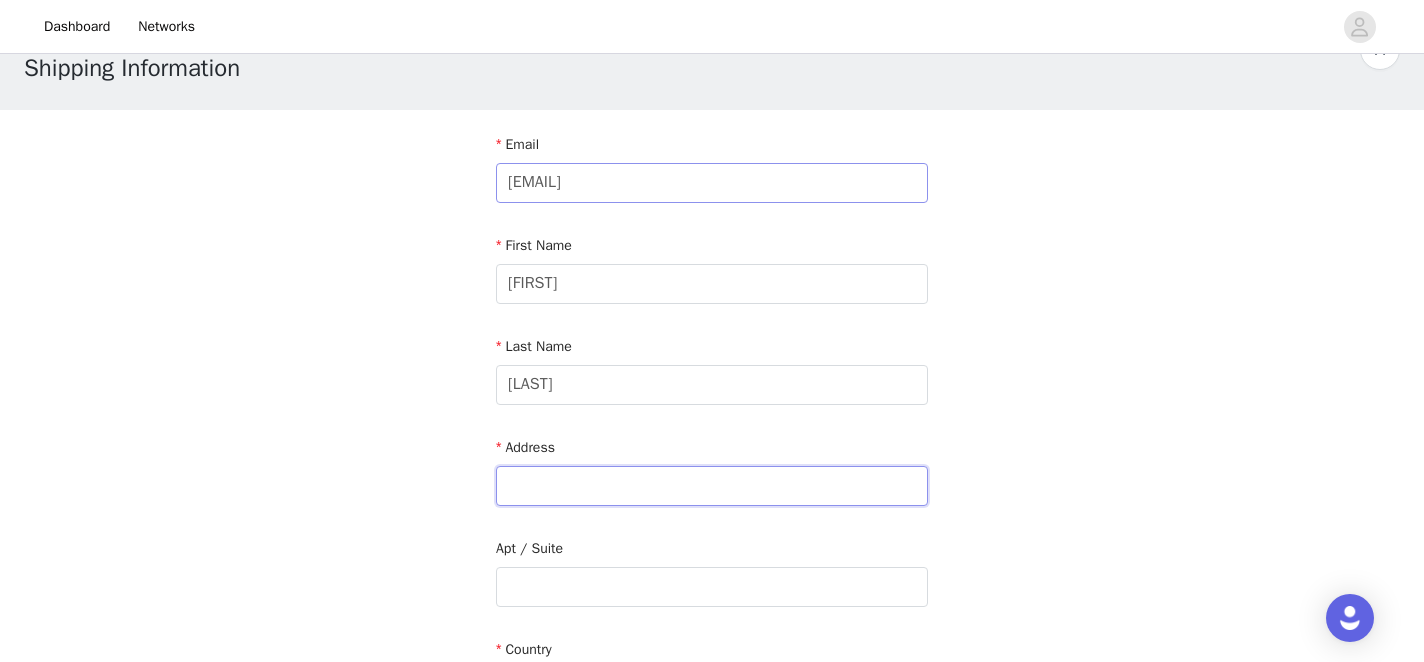 type on "[NUMBER] [STREET]" 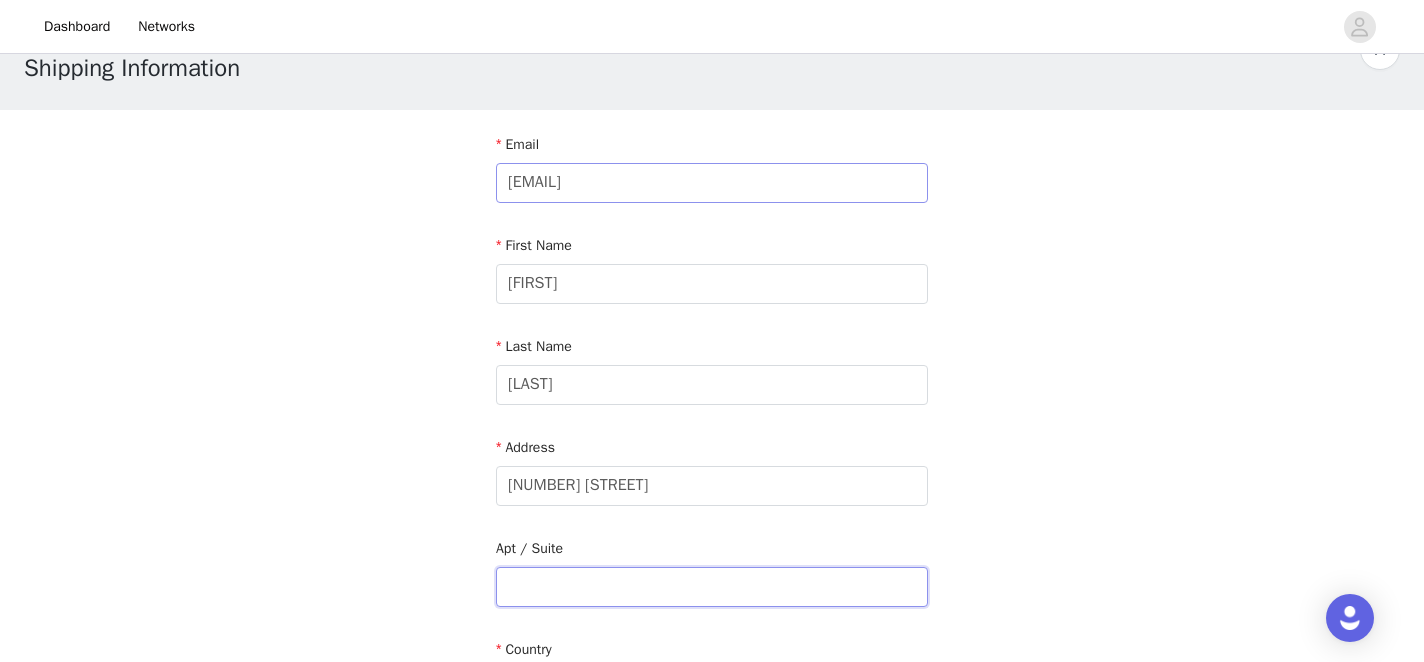 type on "W119" 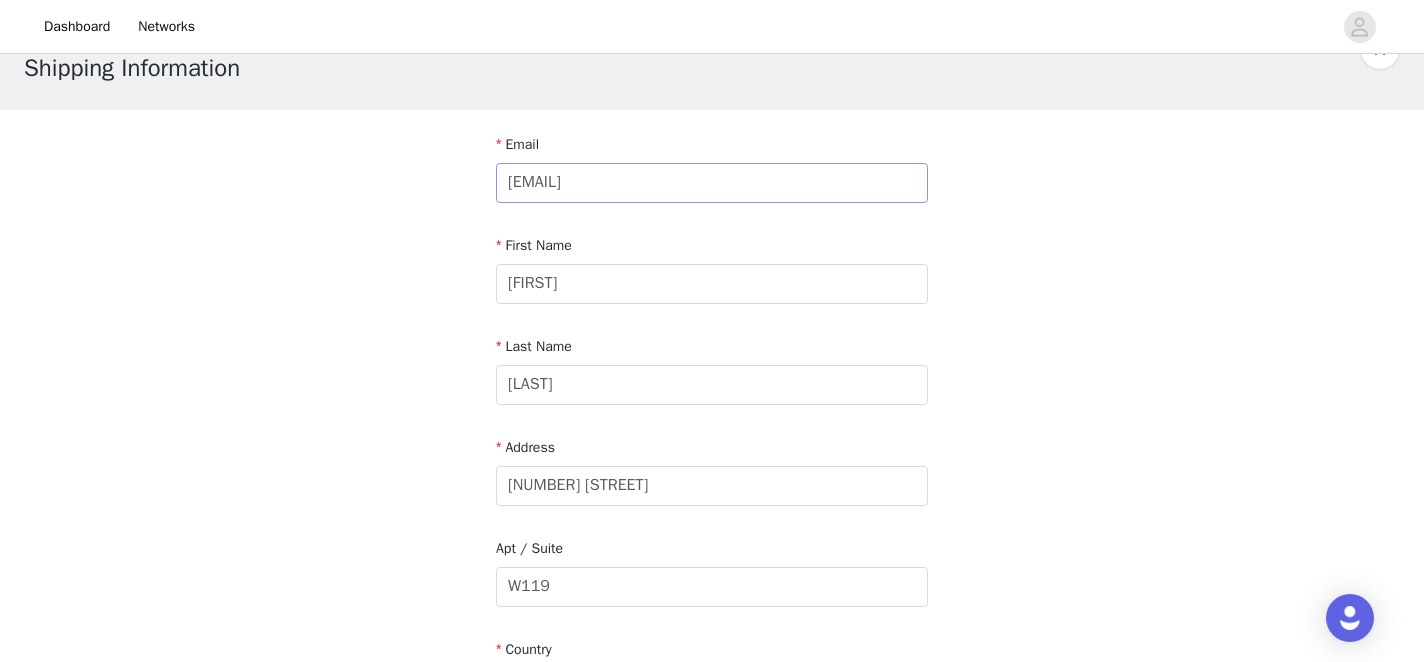 type on "[CITY]" 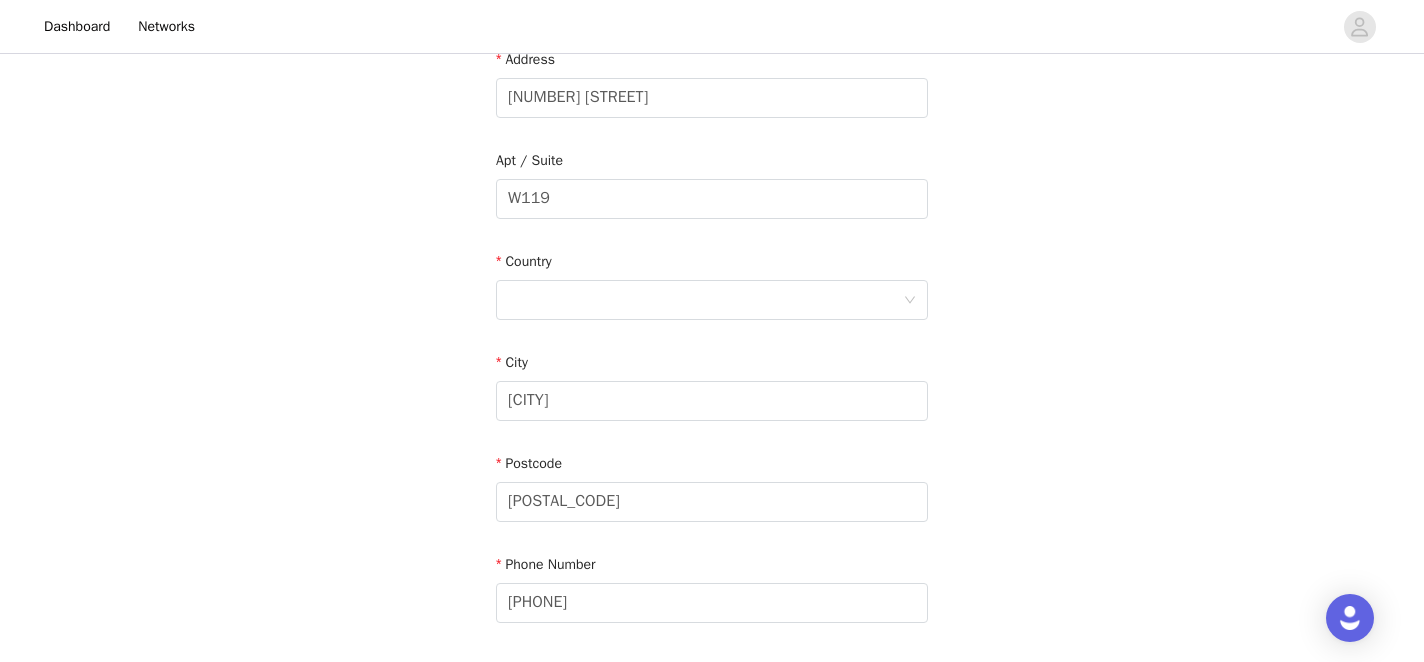 scroll, scrollTop: 419, scrollLeft: 0, axis: vertical 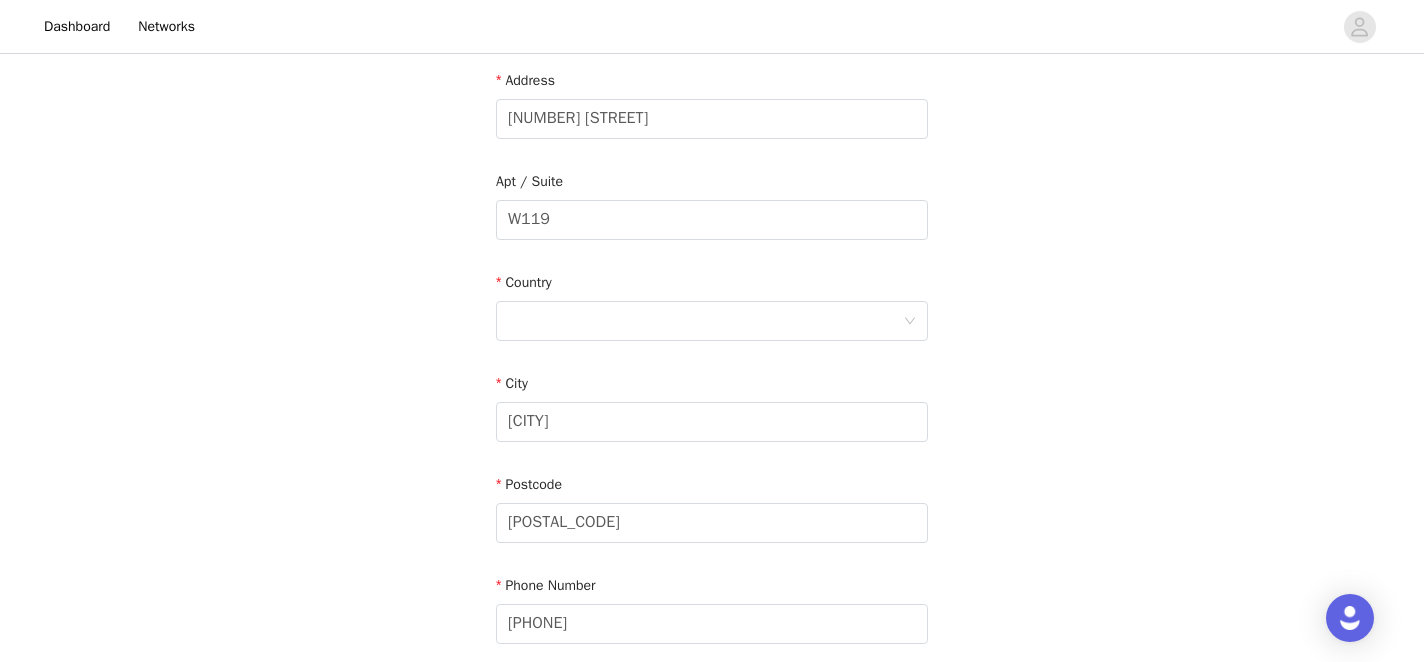 click on "Country" at bounding box center (712, 310) 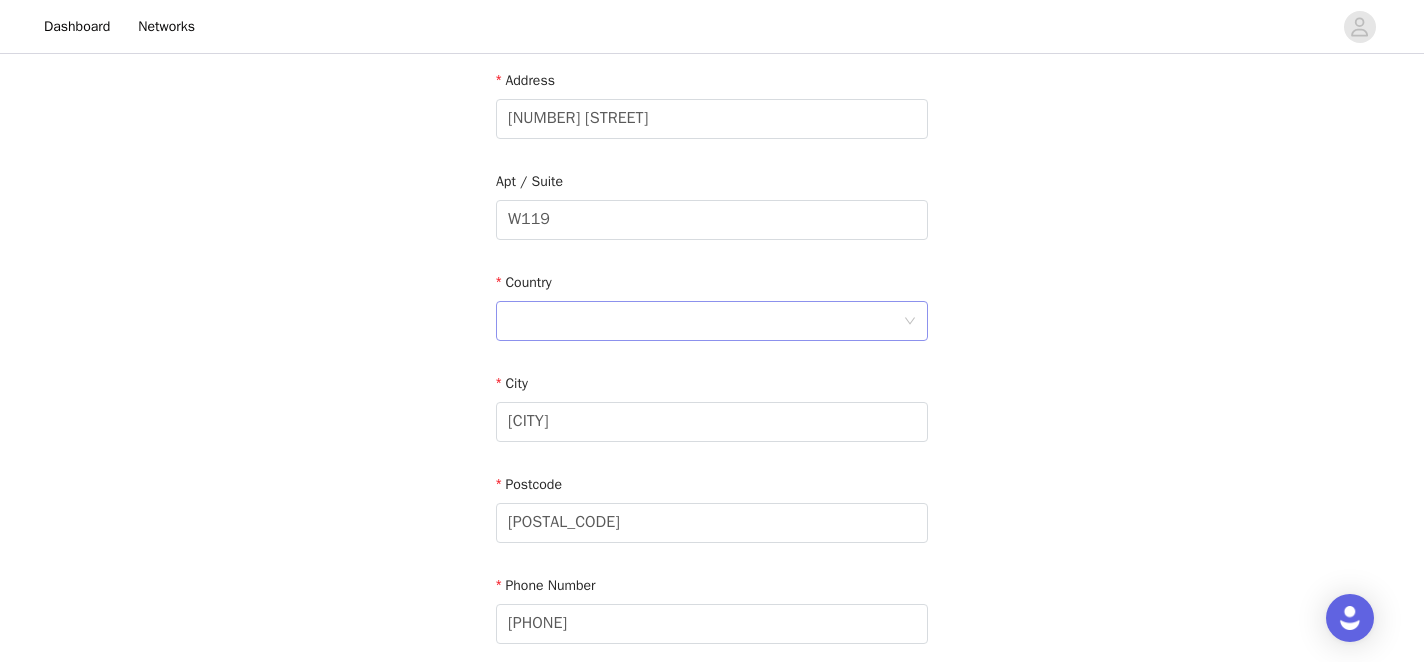 click at bounding box center (705, 321) 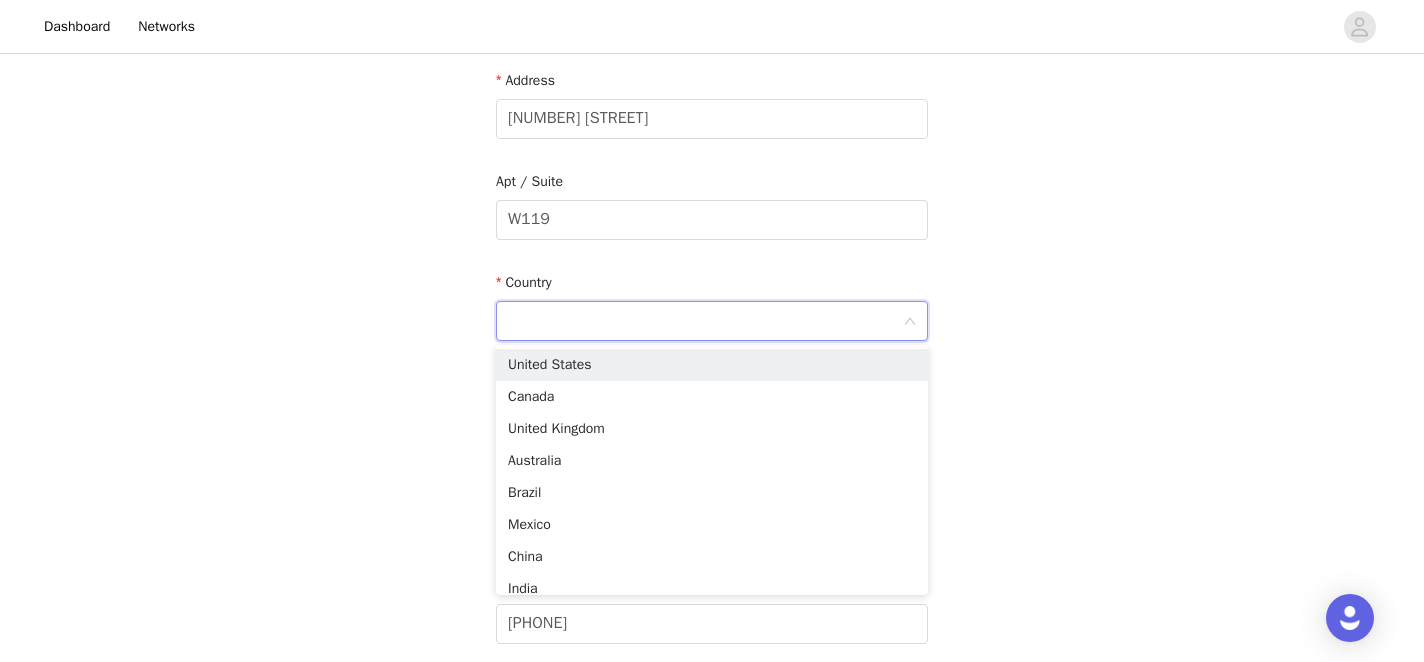 click at bounding box center [705, 321] 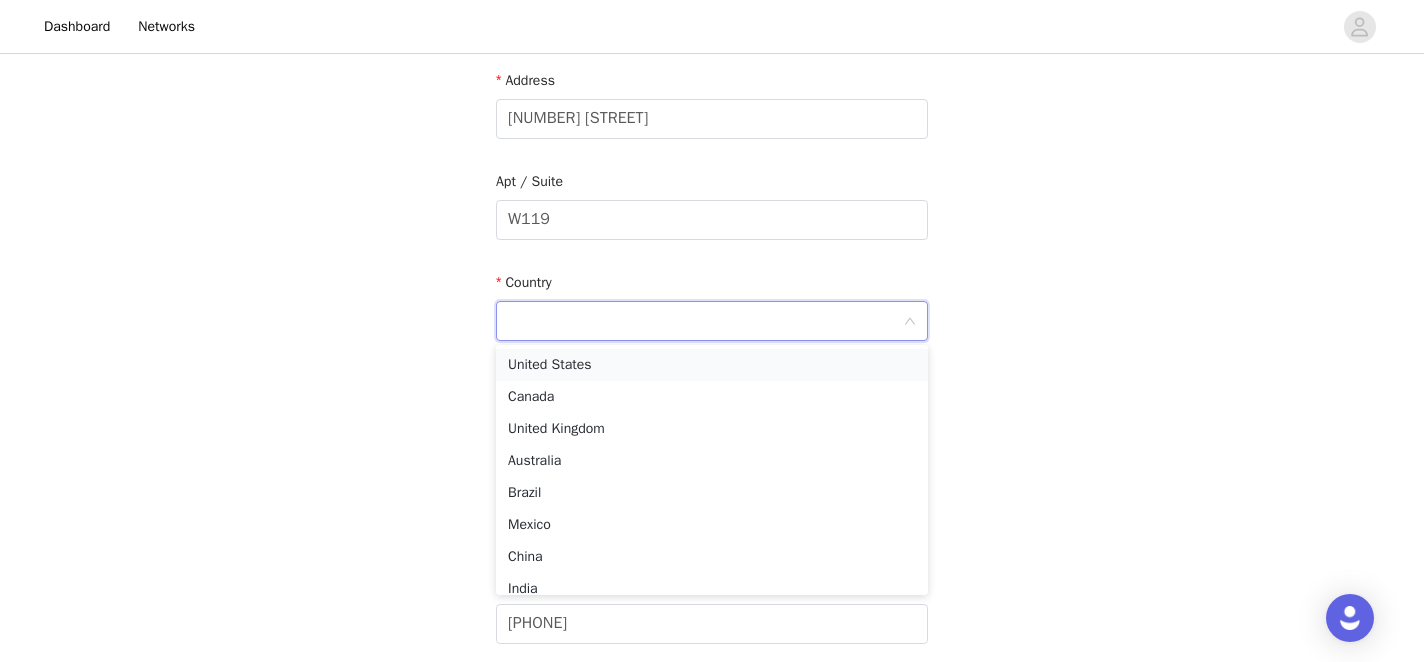 click on "United States" at bounding box center (712, 365) 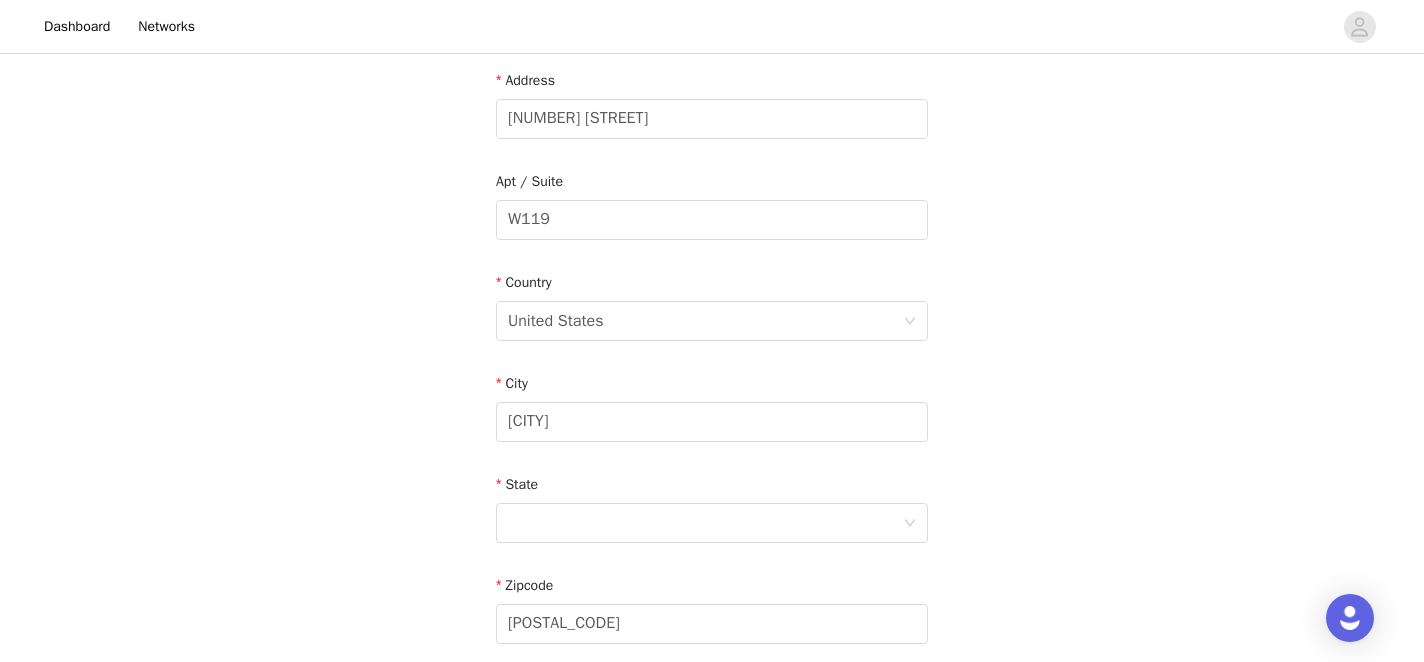click on "City" at bounding box center (712, 387) 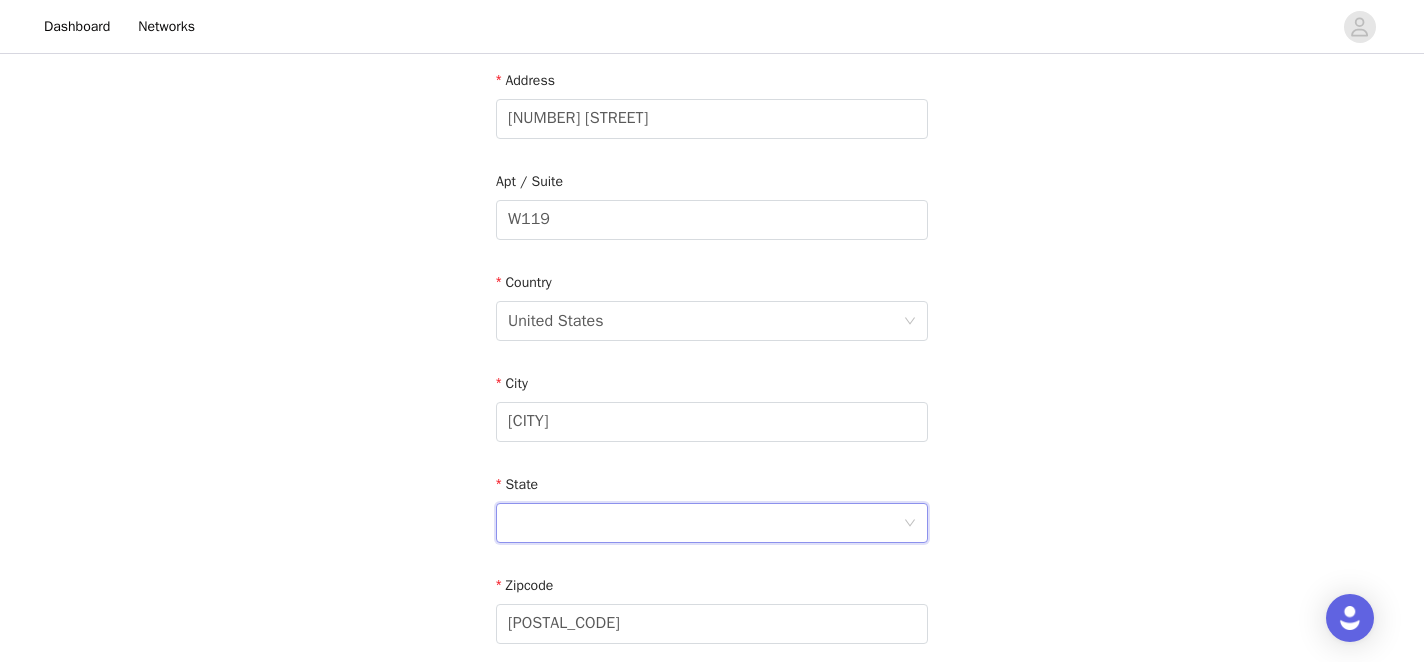 click at bounding box center [705, 523] 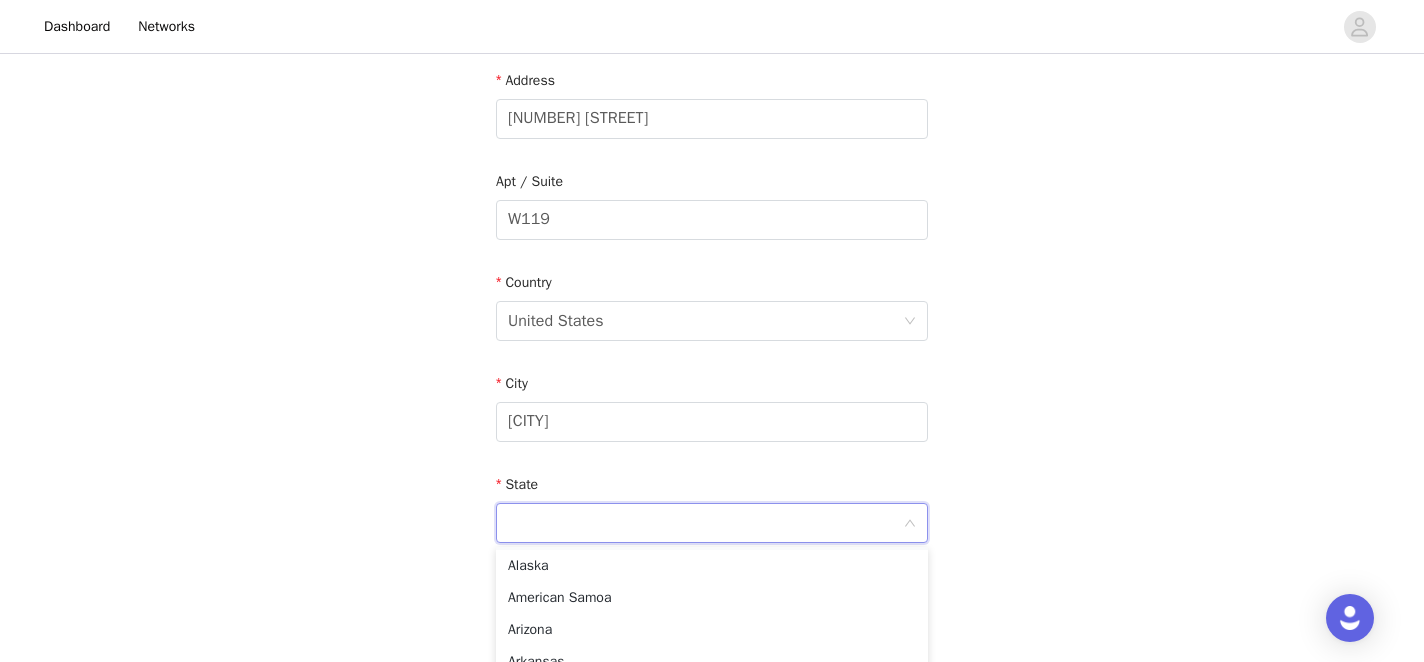 scroll, scrollTop: 32, scrollLeft: 0, axis: vertical 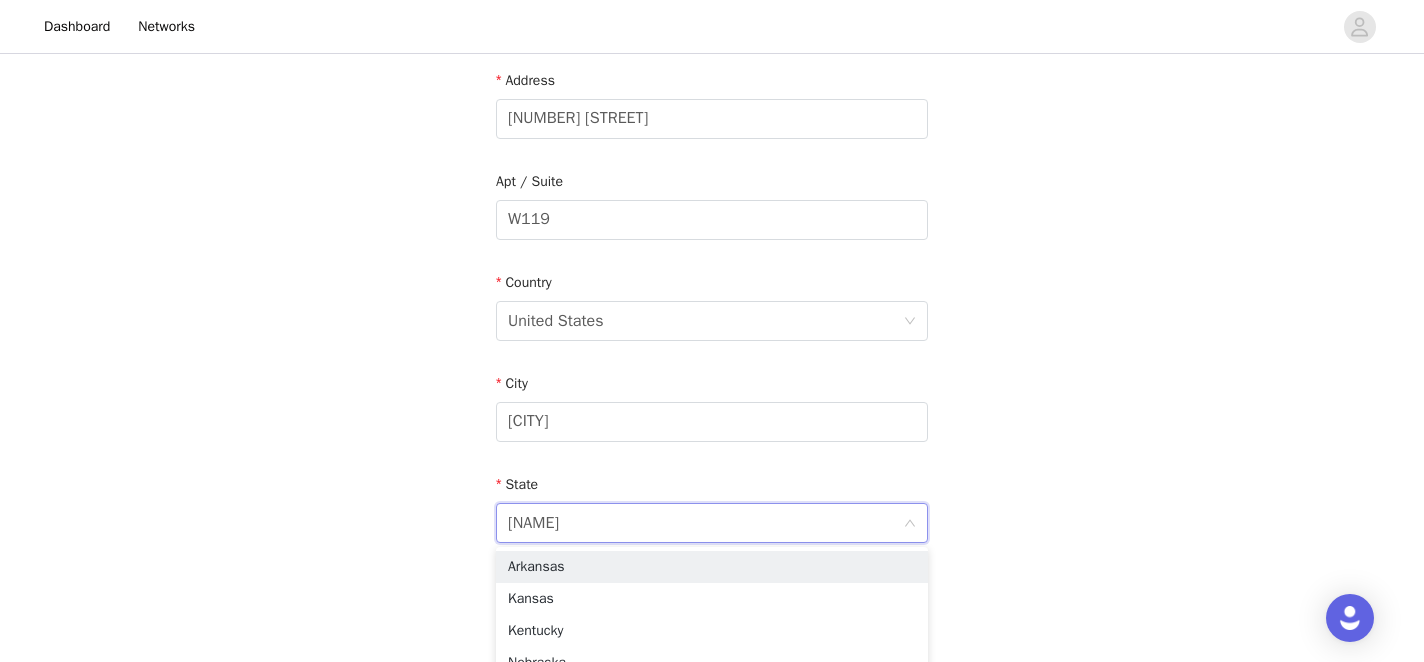 type on "[NAME]" 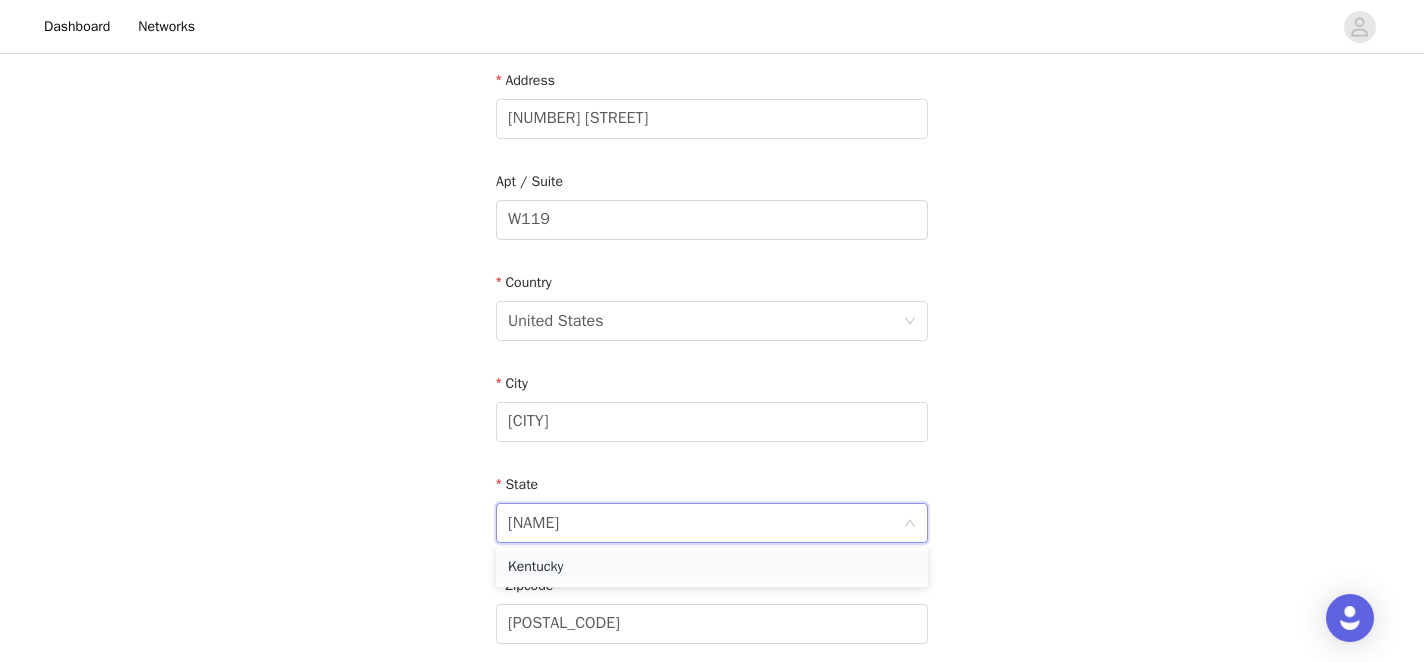click on "Kentucky" at bounding box center (712, 567) 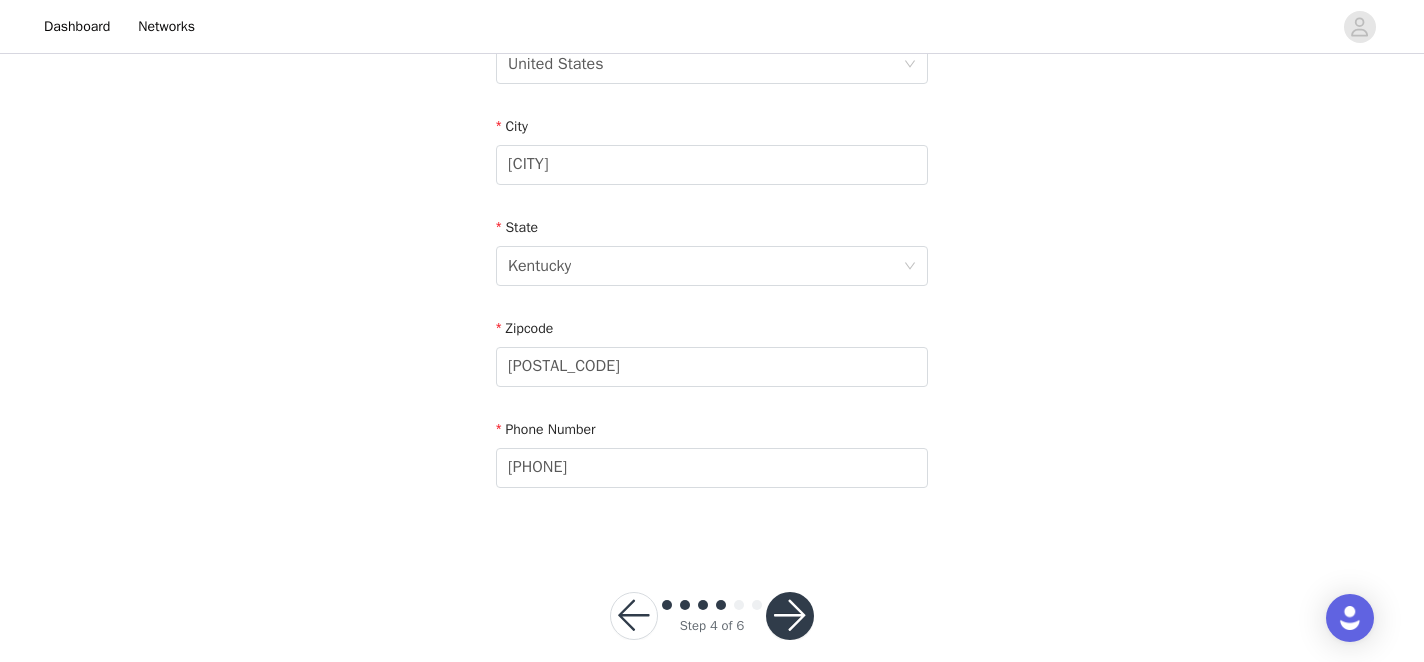 scroll, scrollTop: 701, scrollLeft: 0, axis: vertical 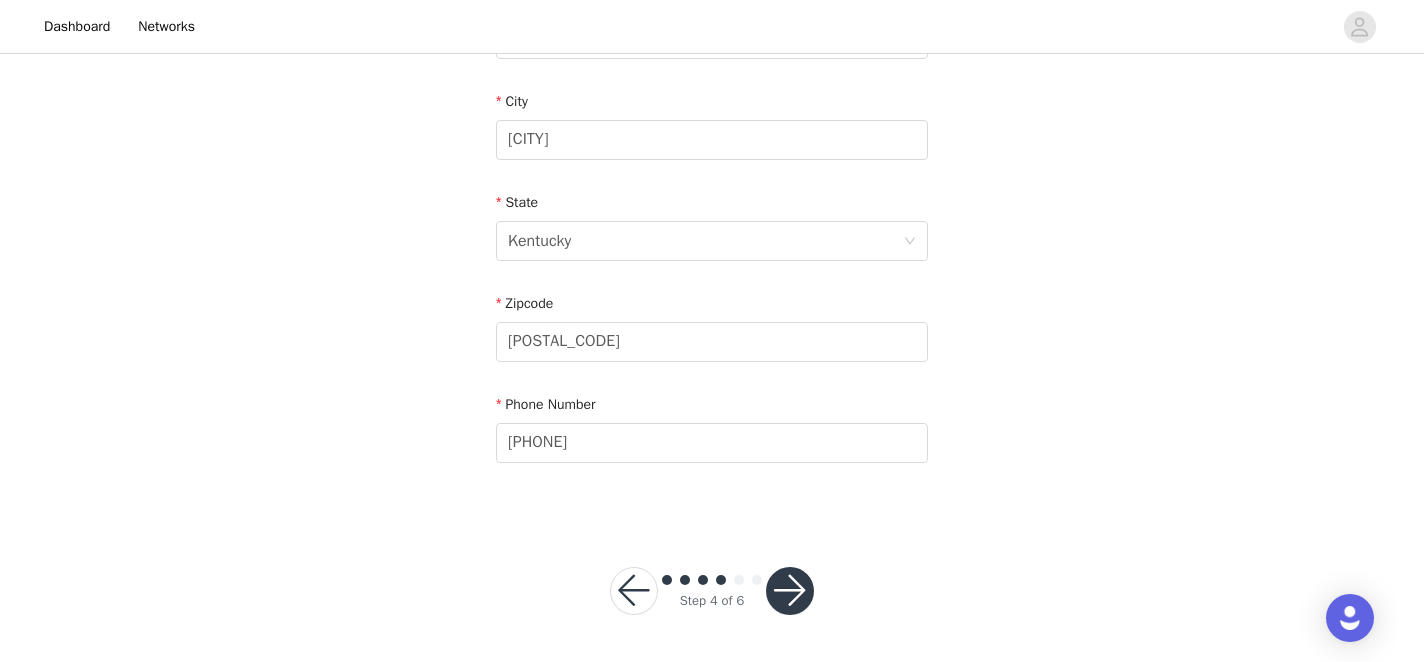 click at bounding box center [790, 591] 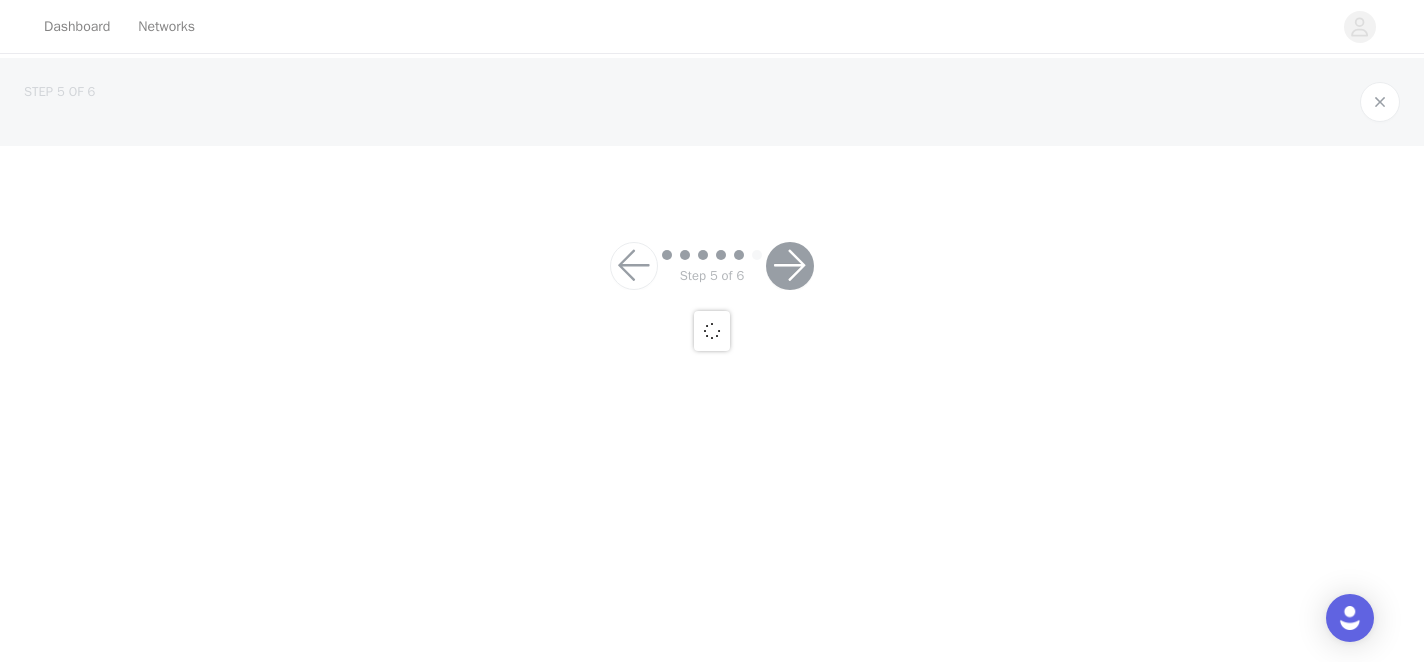 scroll, scrollTop: 0, scrollLeft: 0, axis: both 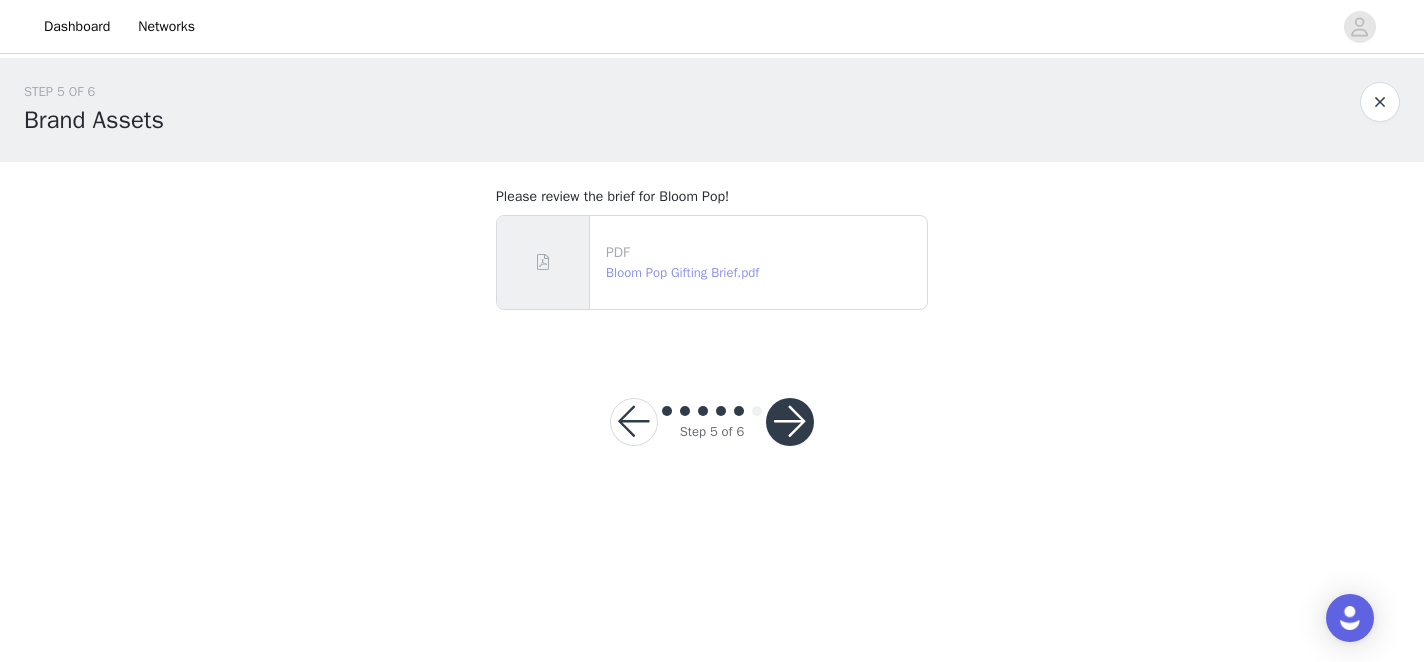 click on "Bloom Pop Gifting Brief.pdf" at bounding box center [682, 272] 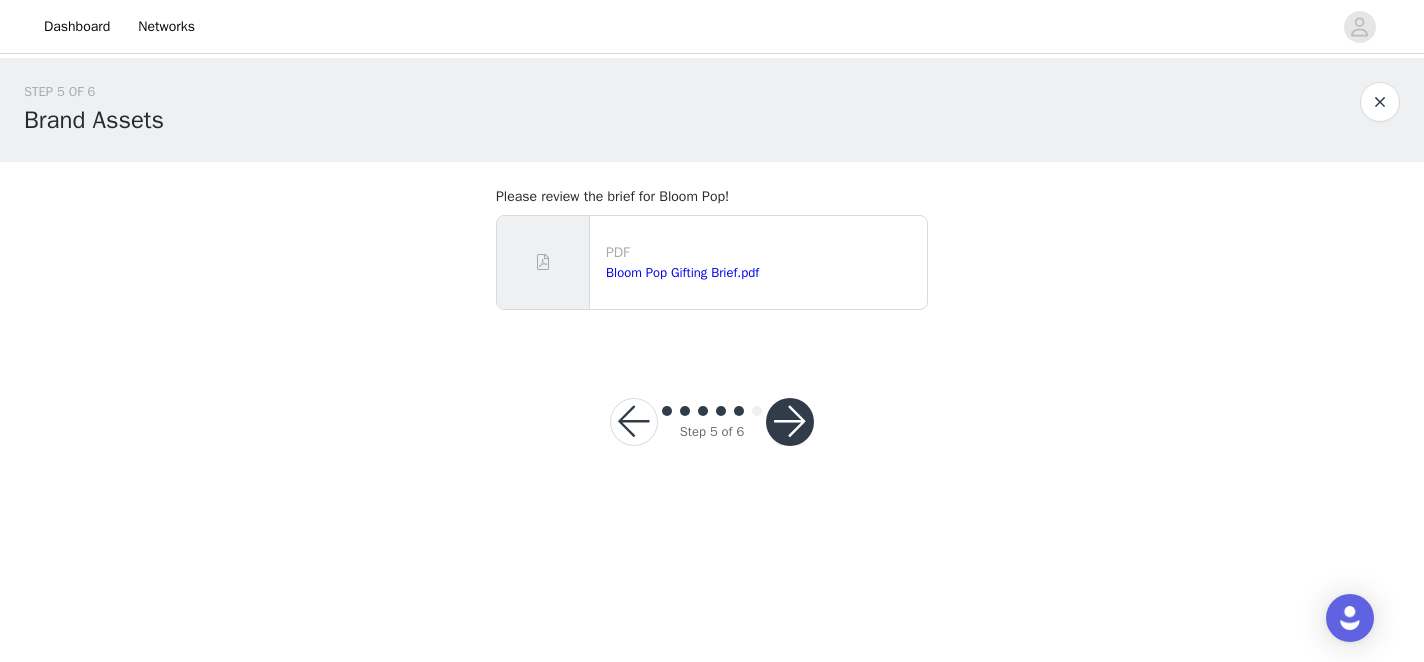 click at bounding box center (790, 422) 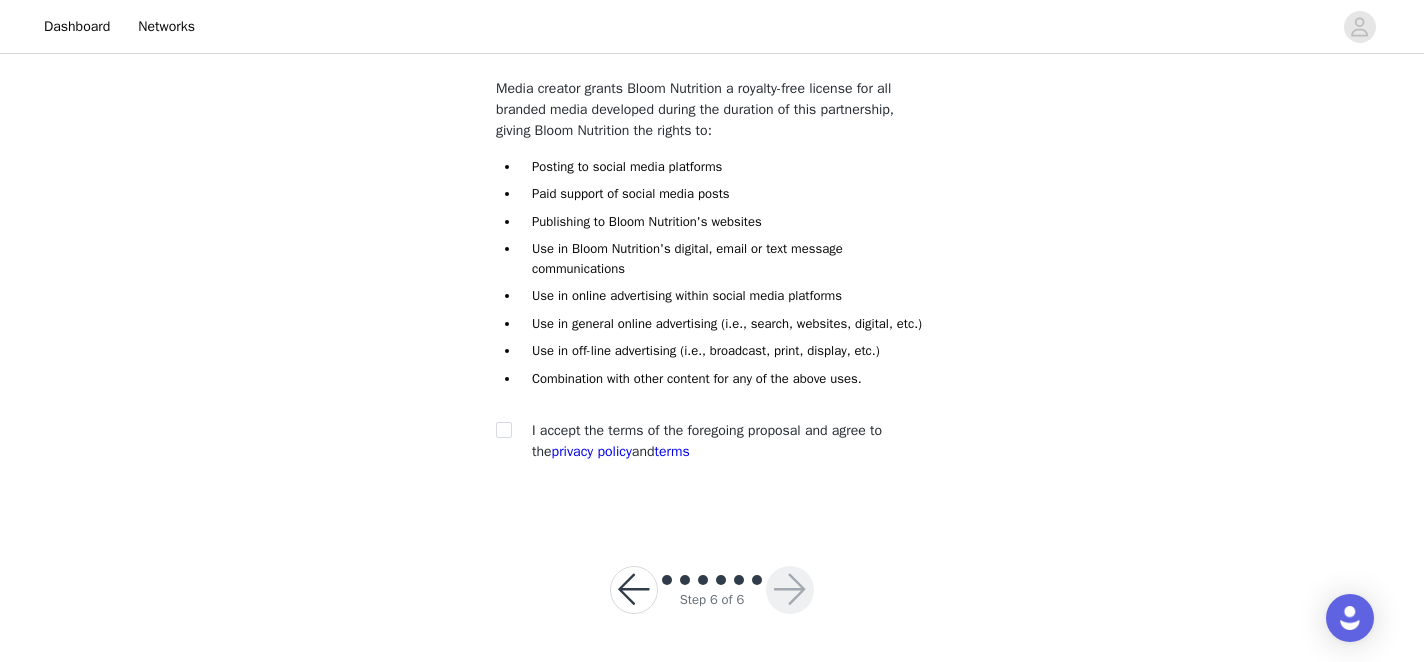 scroll, scrollTop: 172, scrollLeft: 0, axis: vertical 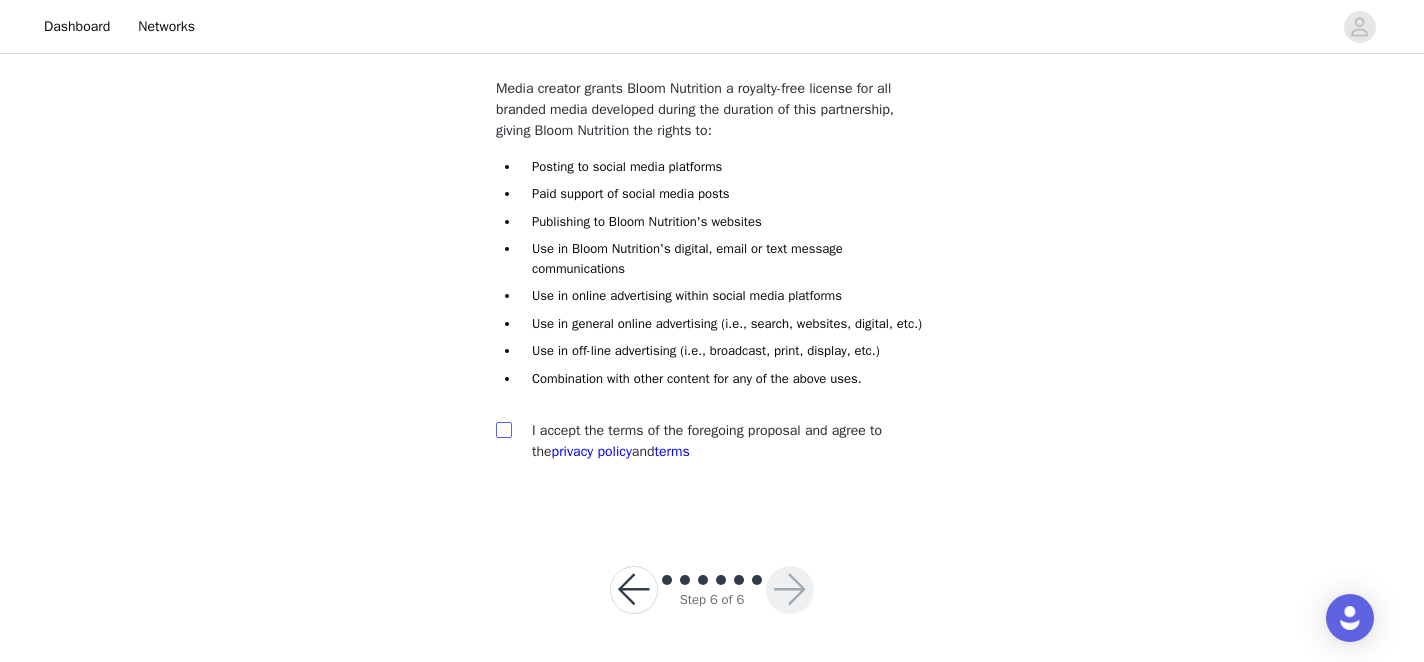 click at bounding box center (503, 429) 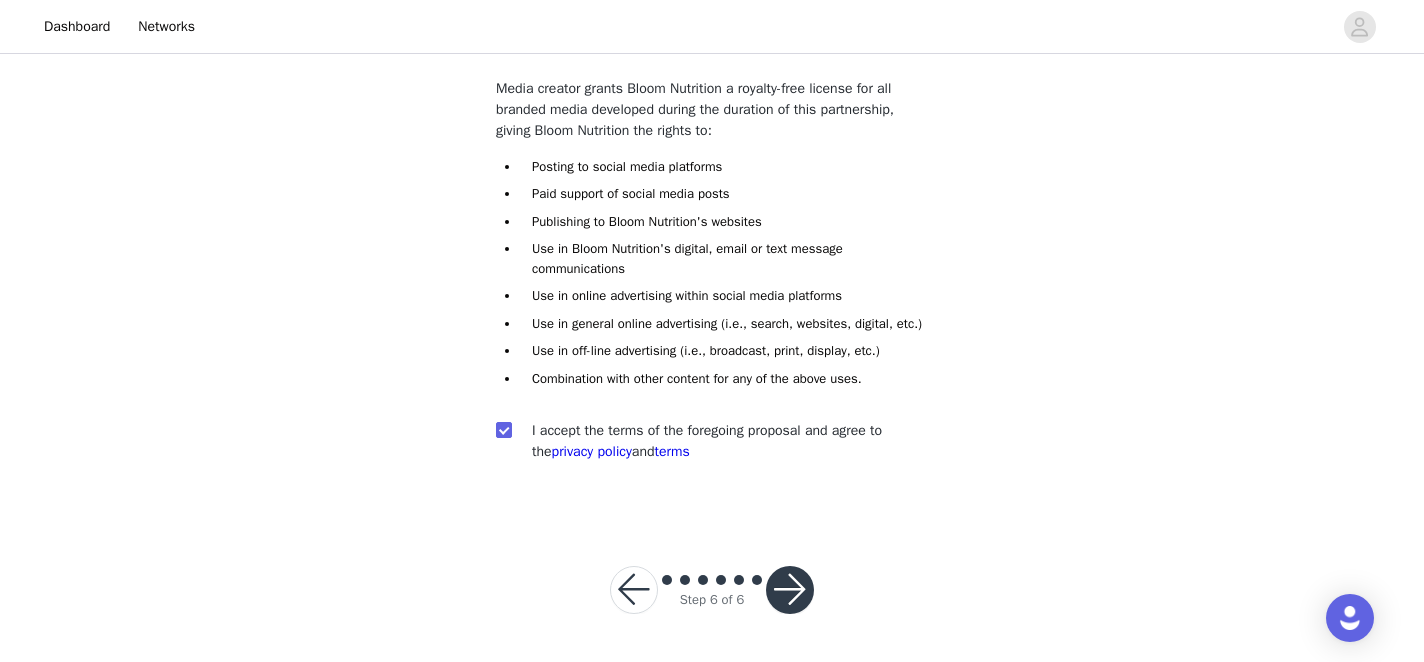 scroll, scrollTop: 169, scrollLeft: 0, axis: vertical 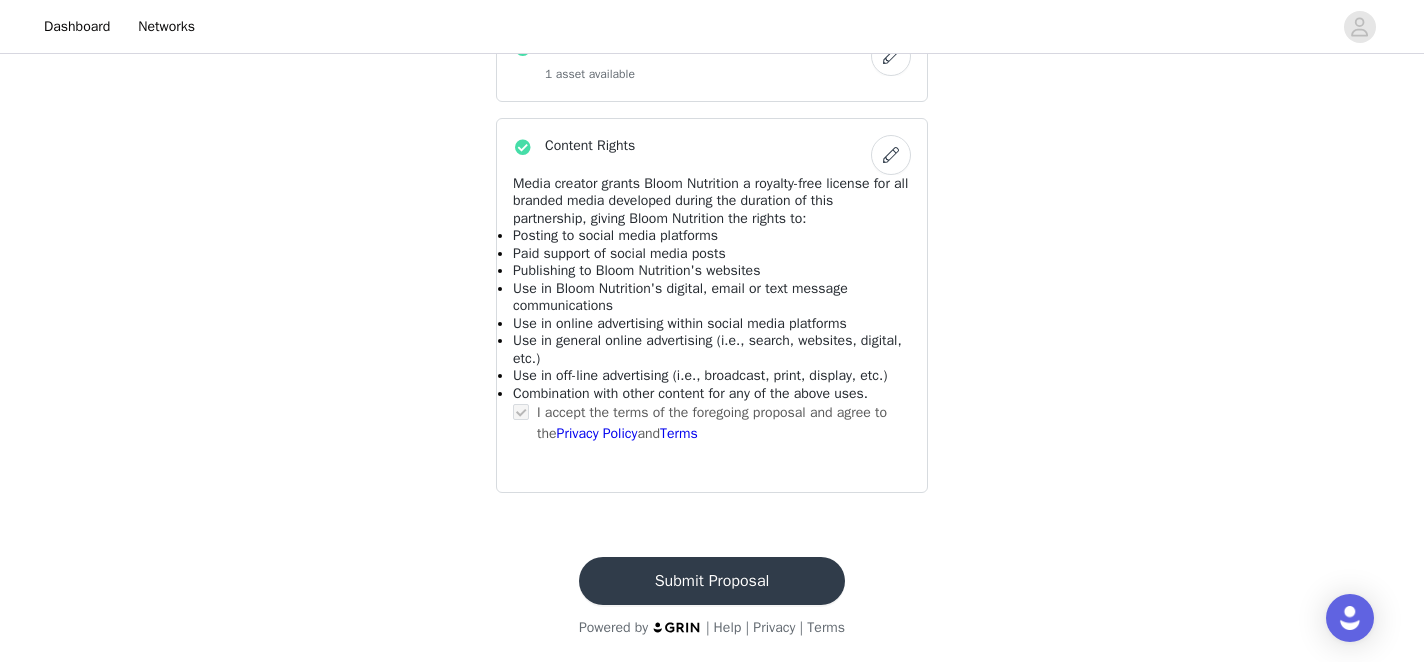 click on "Submit Proposal" at bounding box center (712, 581) 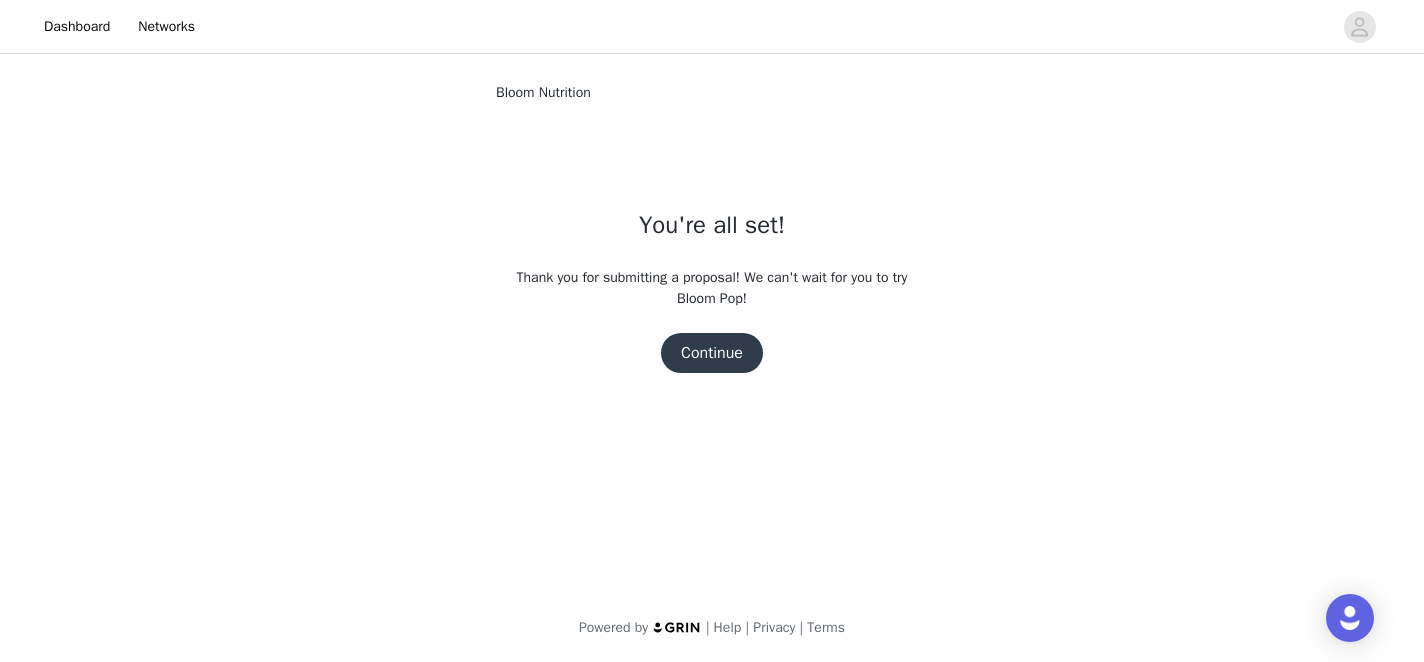 scroll, scrollTop: 0, scrollLeft: 0, axis: both 